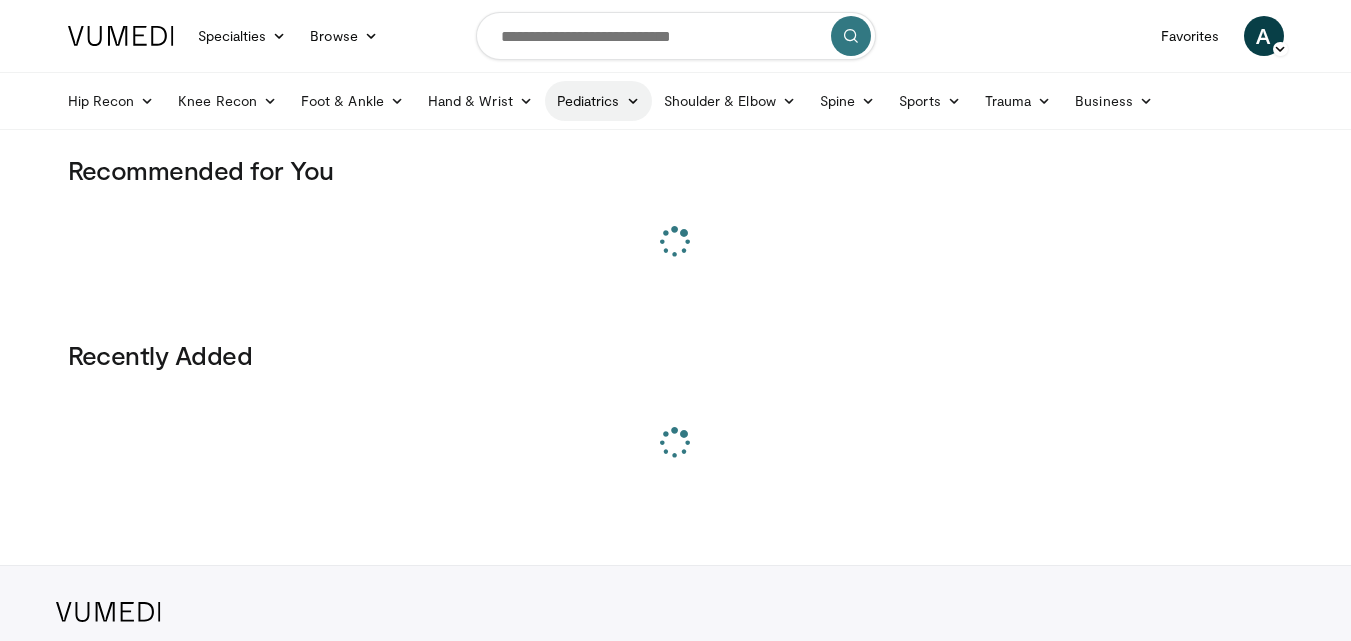scroll, scrollTop: 0, scrollLeft: 0, axis: both 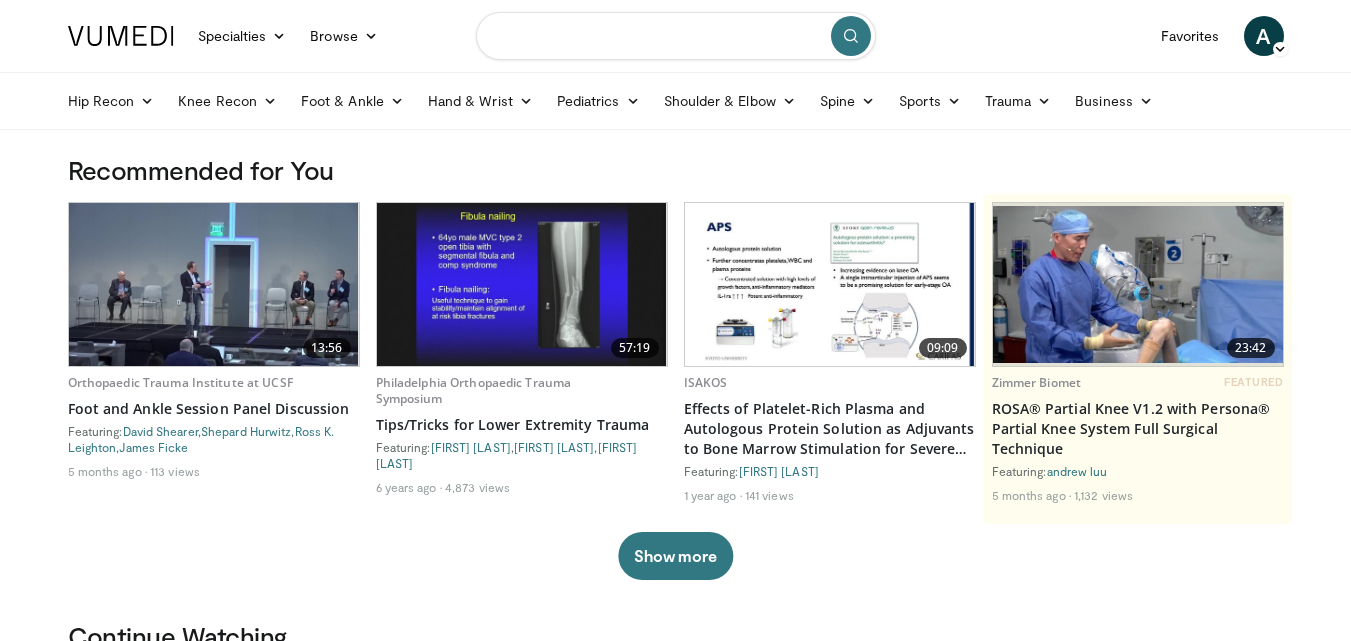click at bounding box center (676, 36) 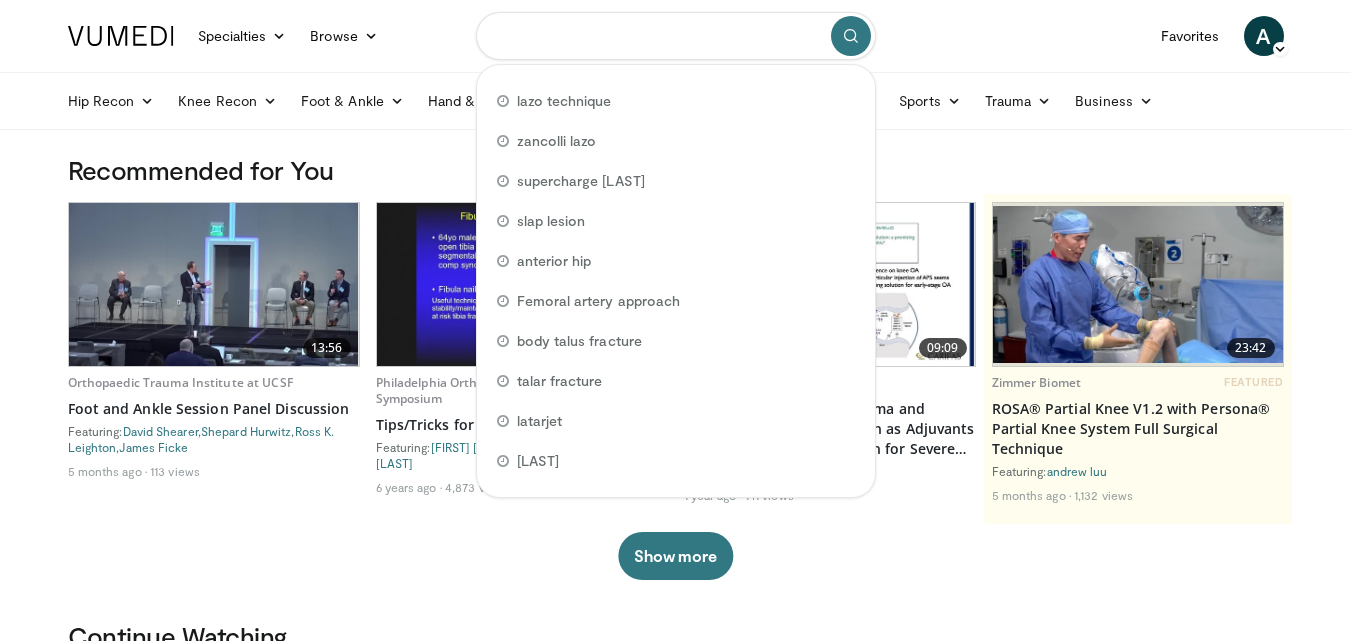 click at bounding box center (676, 36) 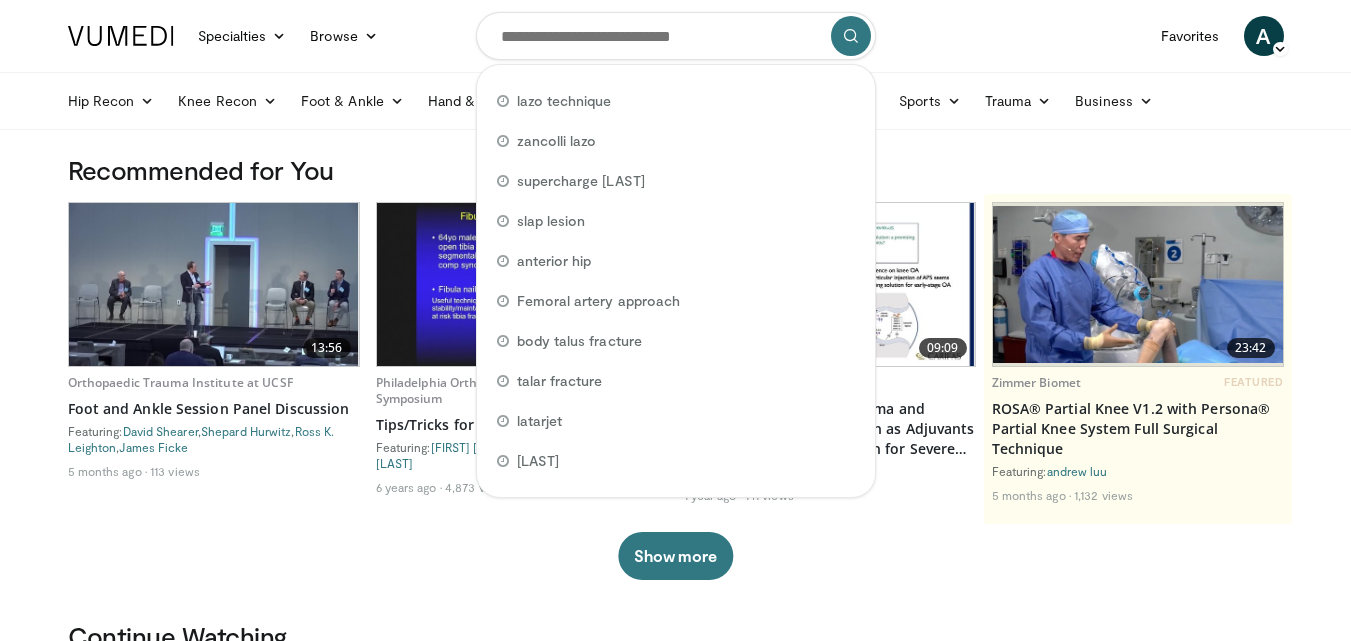 click on "Specialties
Adult & Family Medicine
Allergy, Asthma, Immunology
Anesthesiology
Cardiology
Dental
Dermatology
Endocrinology
Gastroenterology & Hepatology
General Surgery
Hematology & Oncology
Infectious Disease
Nephrology
Neurology
Neurosurgery
Obstetrics & Gynecology
Ophthalmology
Oral Maxillofacial
Orthopaedics
Otolaryngology
Pediatrics
Plastic Surgery
Podiatry
Psychiatry
Pulmonology
Radiation Oncology
Radiology
Rheumatology
Urology
Browse
A" at bounding box center [676, 36] 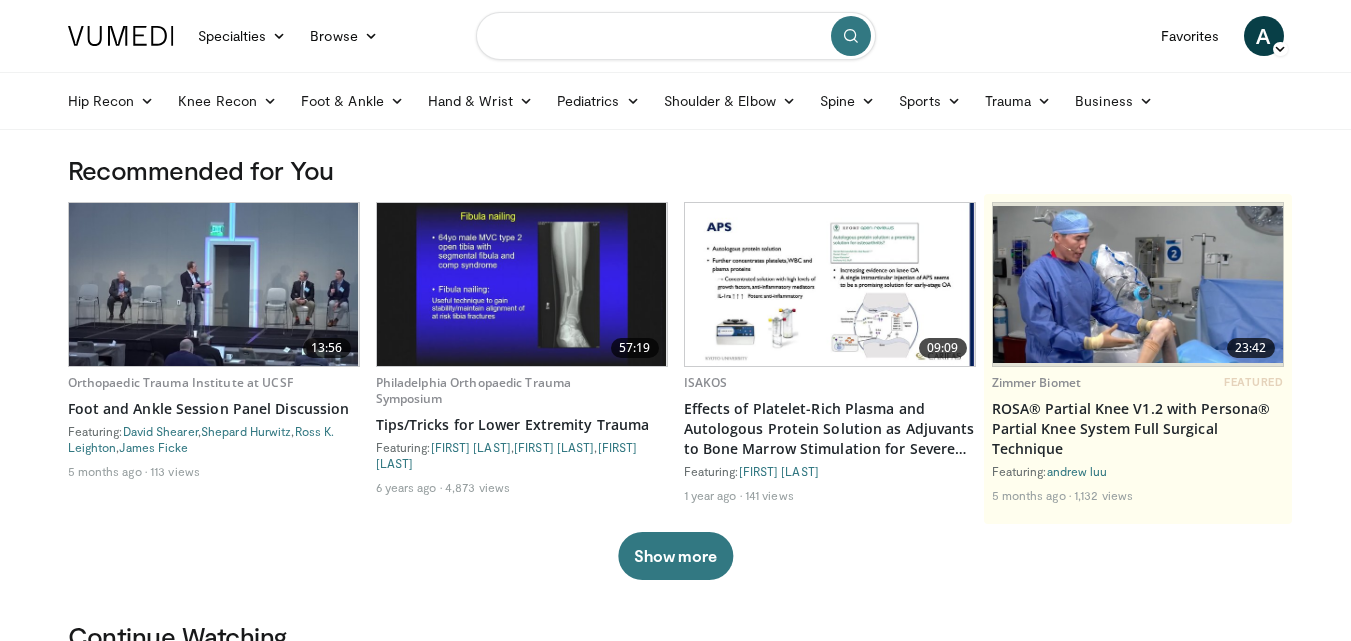 click at bounding box center [676, 36] 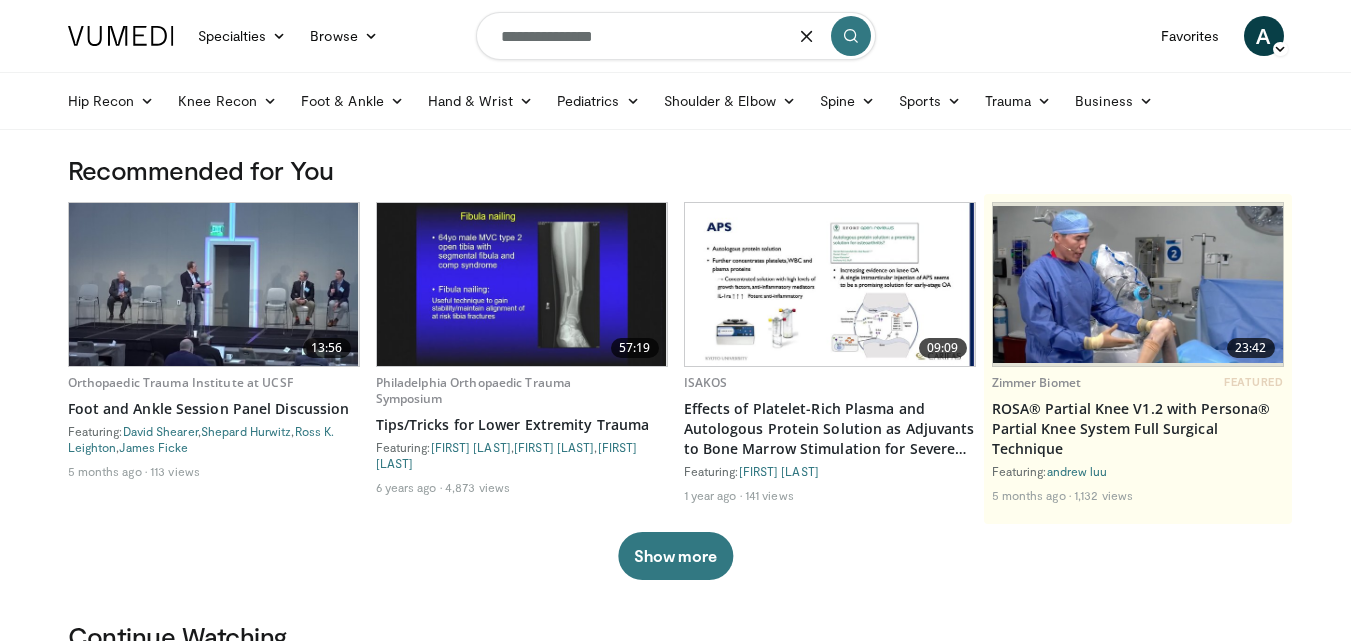 type on "**********" 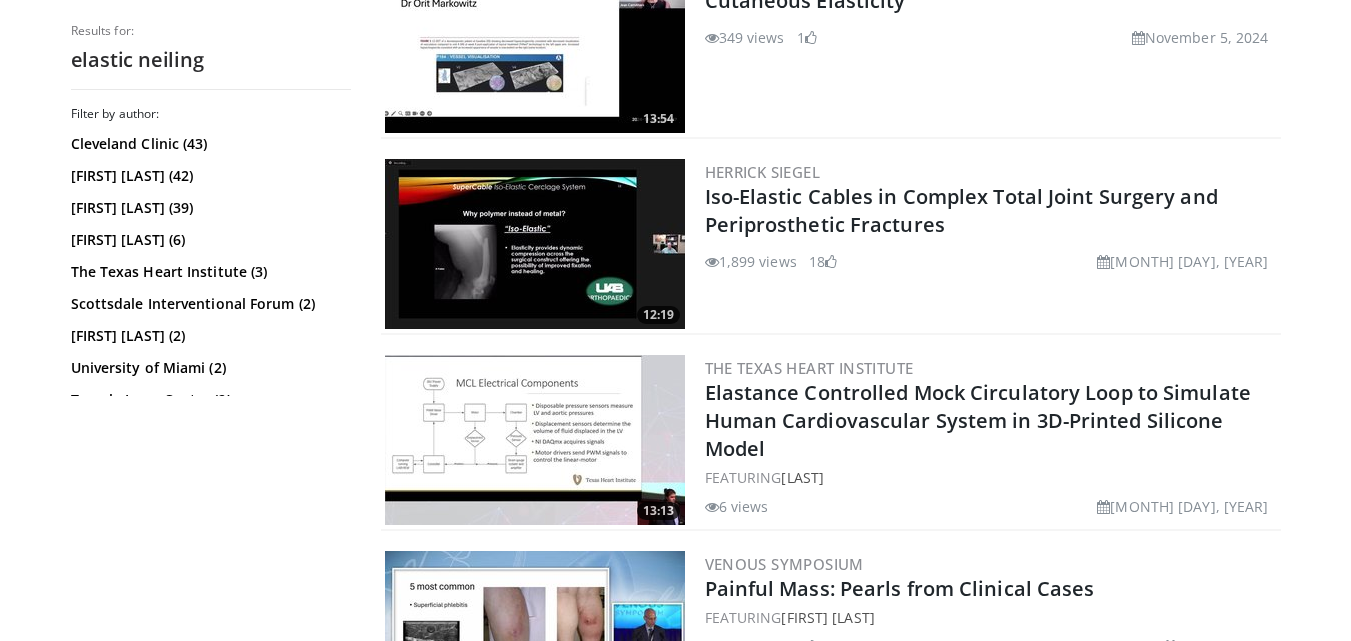 scroll, scrollTop: 0, scrollLeft: 0, axis: both 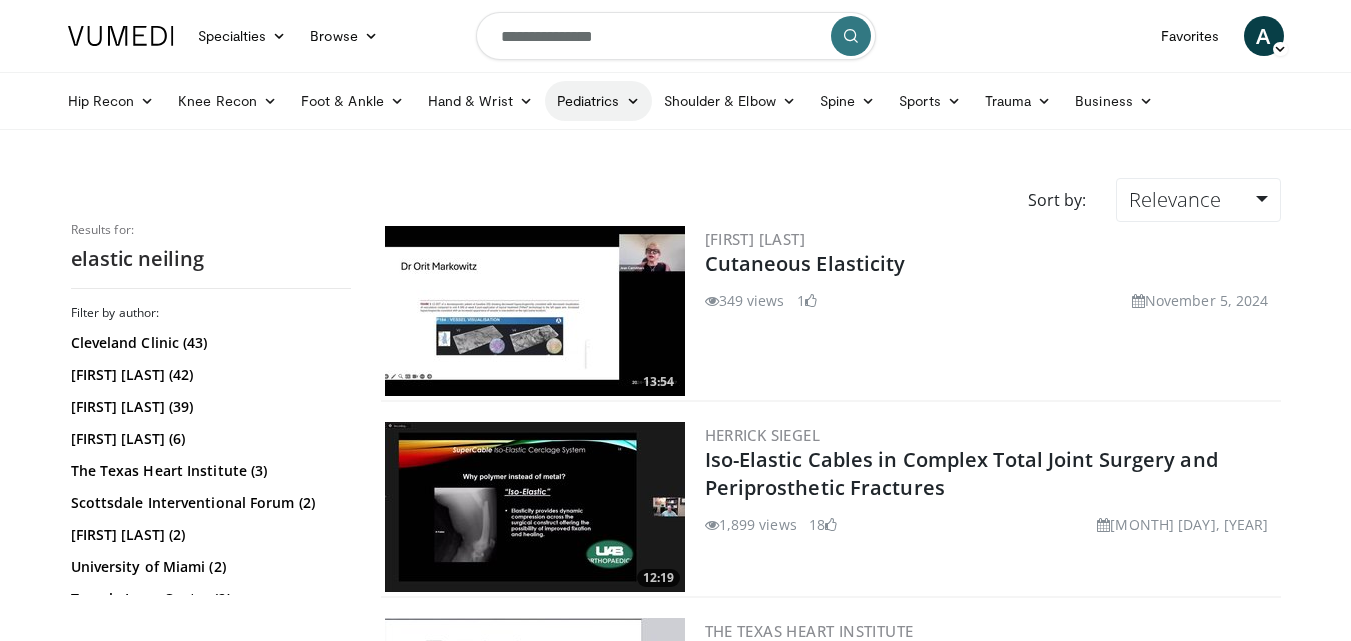 click on "Pediatrics" at bounding box center [598, 101] 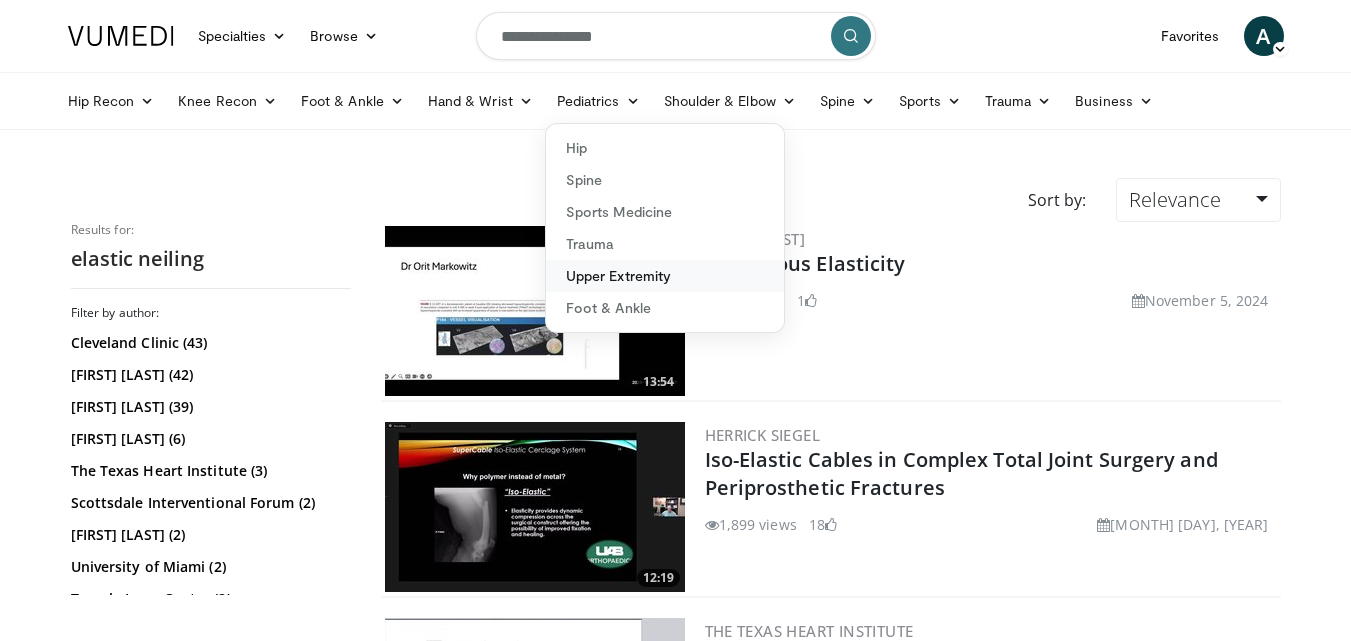 click on "Upper Extremity" at bounding box center (665, 276) 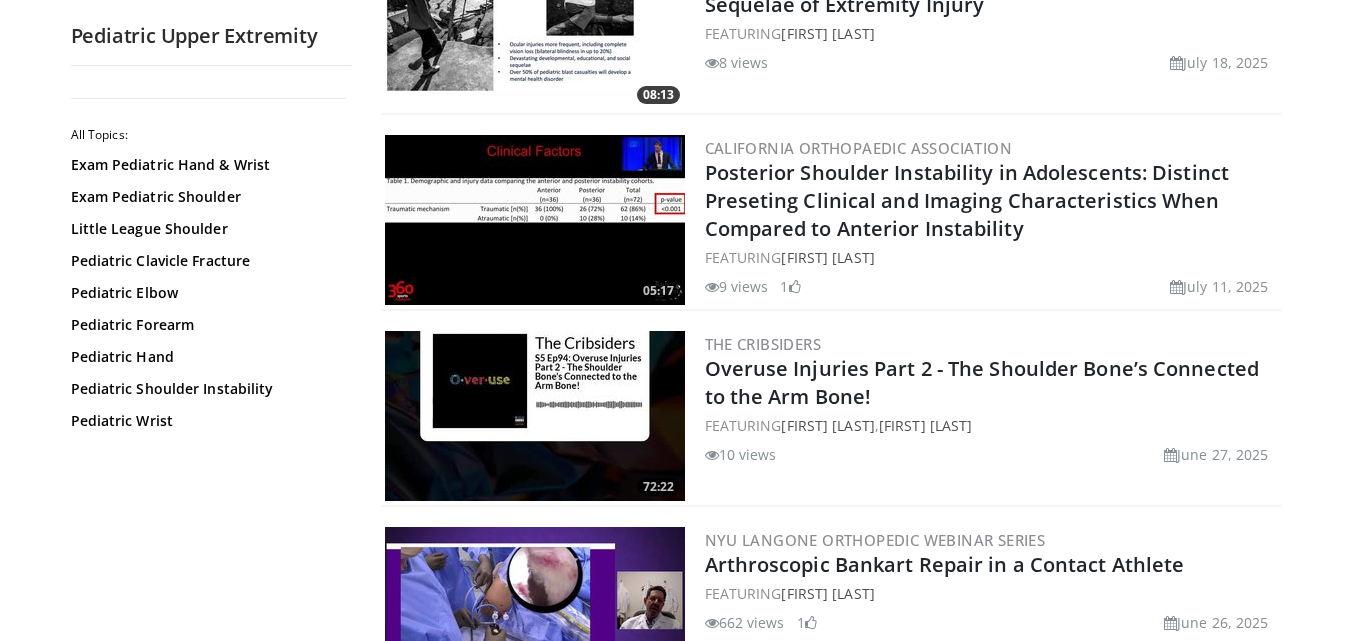 scroll, scrollTop: 0, scrollLeft: 0, axis: both 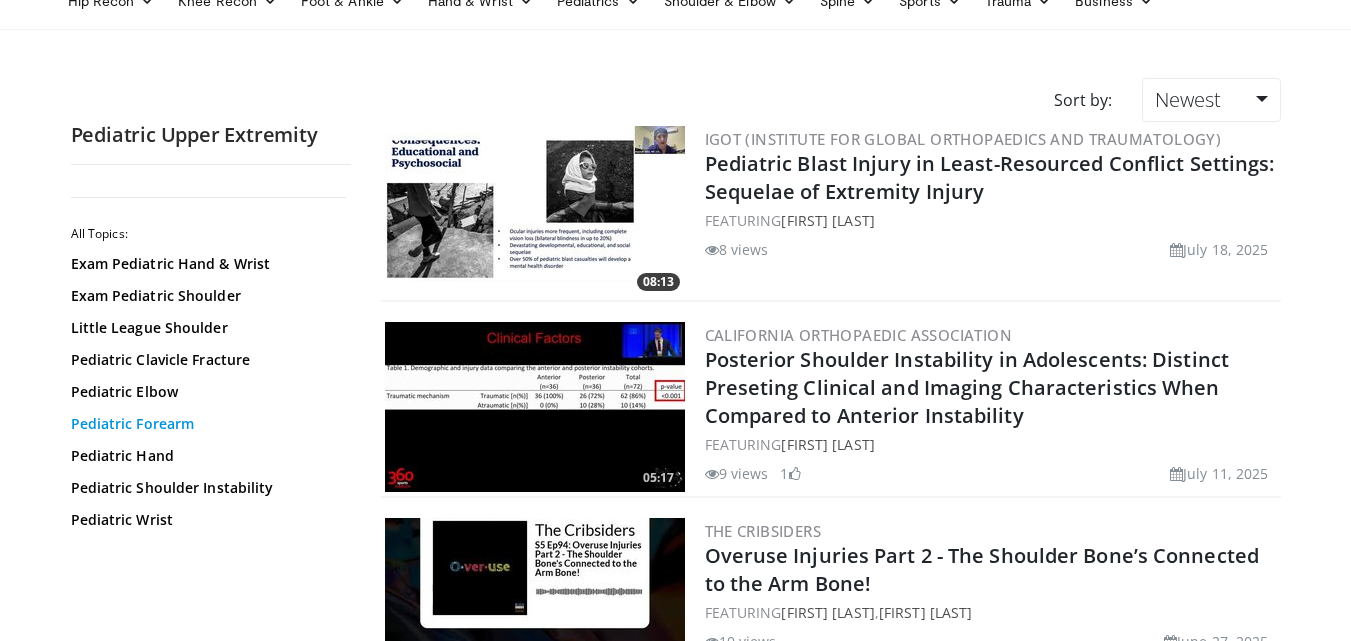 click on "Pediatric Forearm" at bounding box center [206, 424] 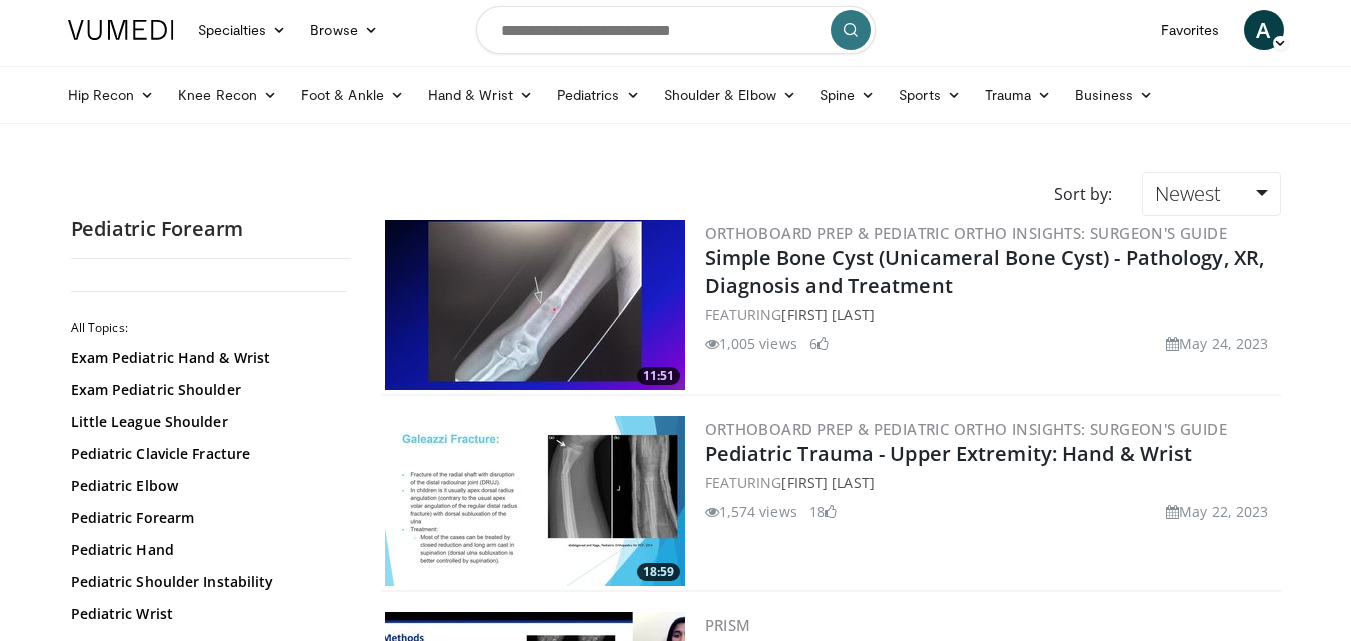 scroll, scrollTop: 0, scrollLeft: 0, axis: both 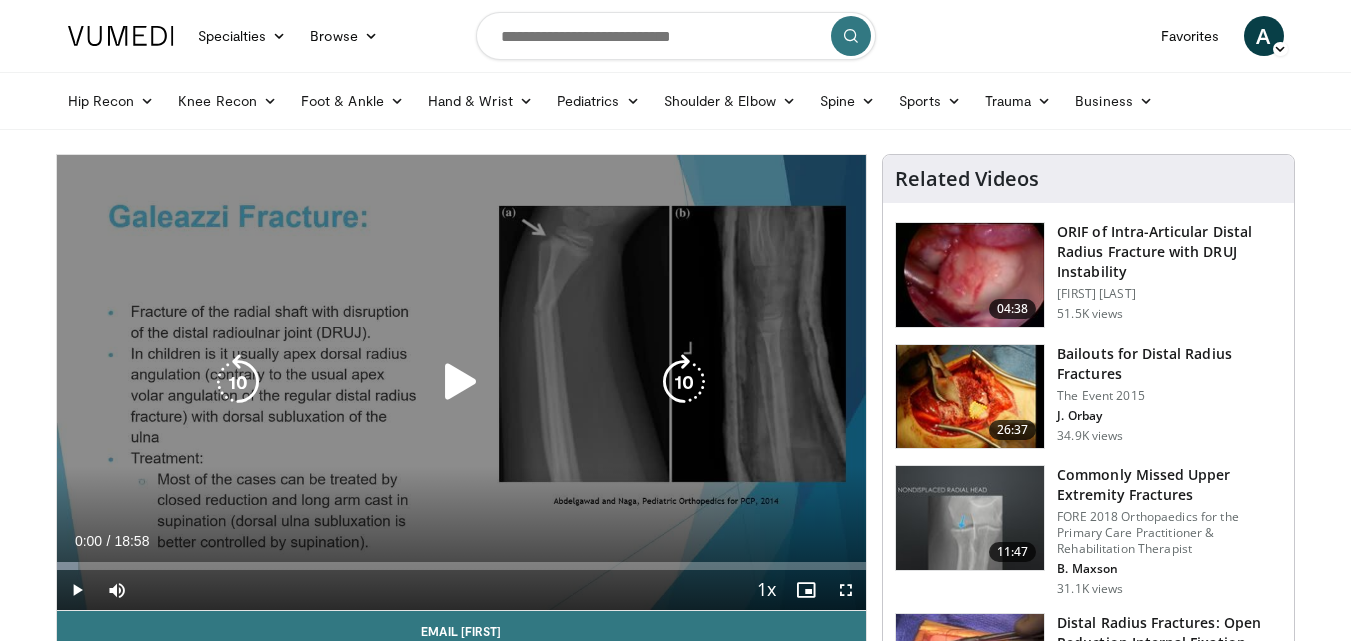 click at bounding box center (461, 382) 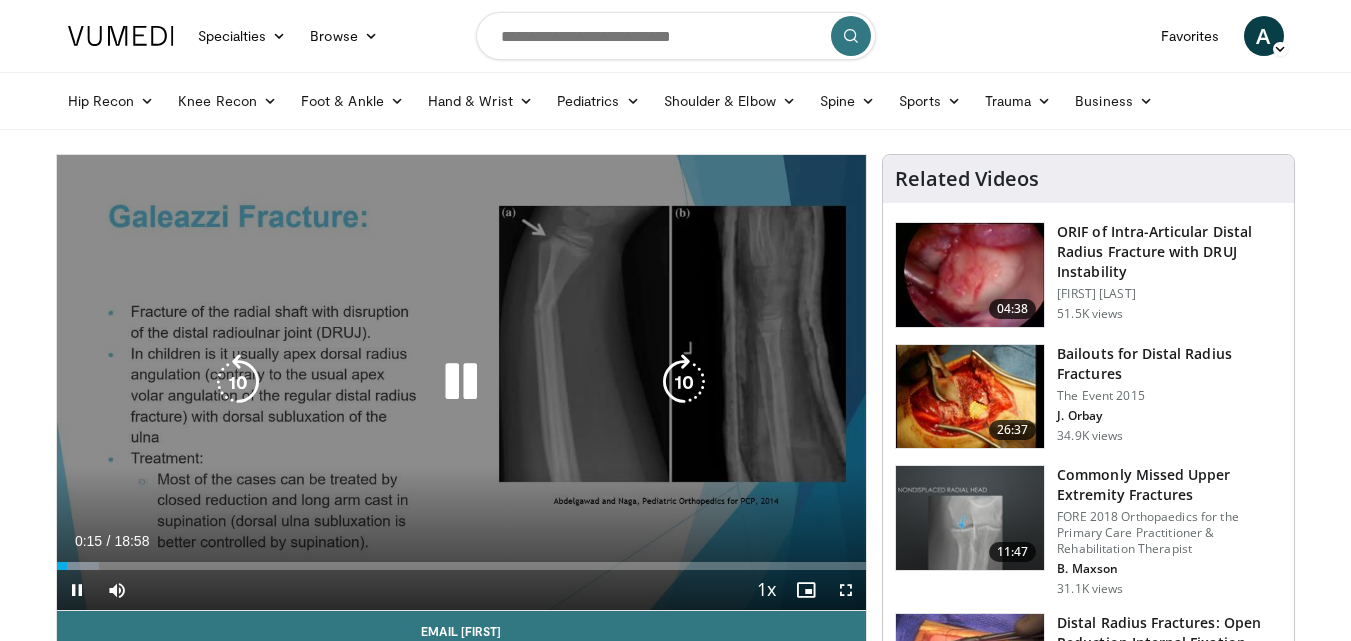 scroll, scrollTop: 100, scrollLeft: 0, axis: vertical 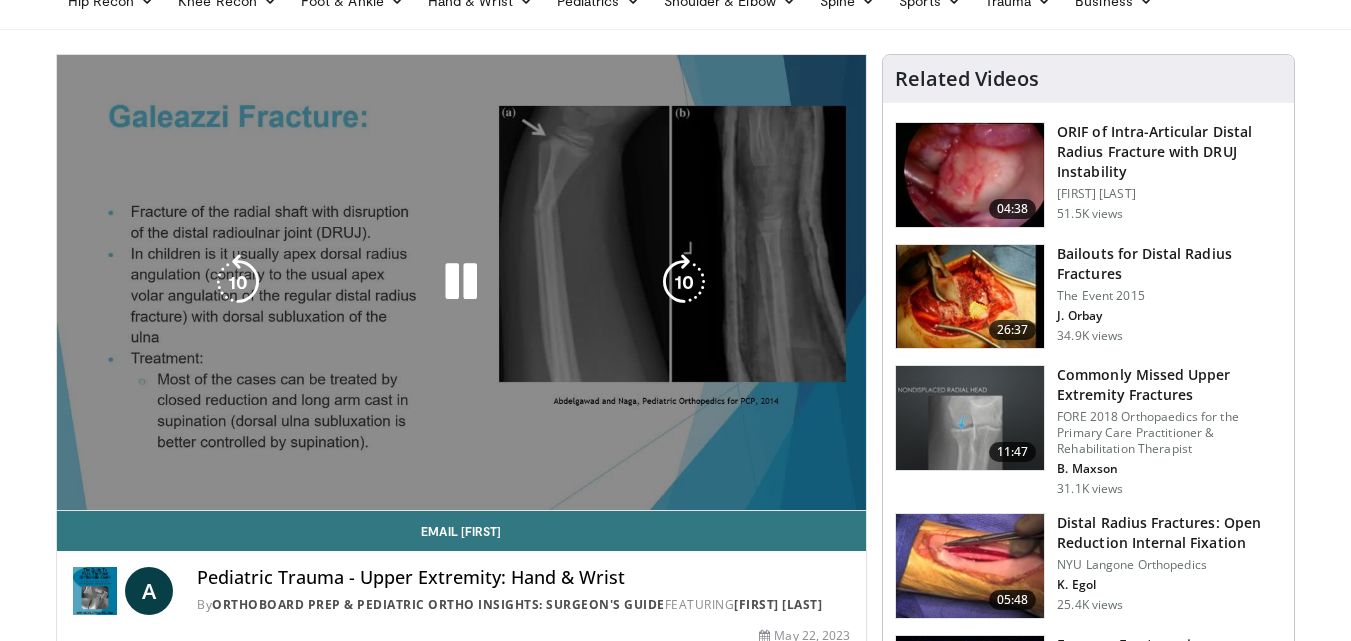 click at bounding box center [461, 282] 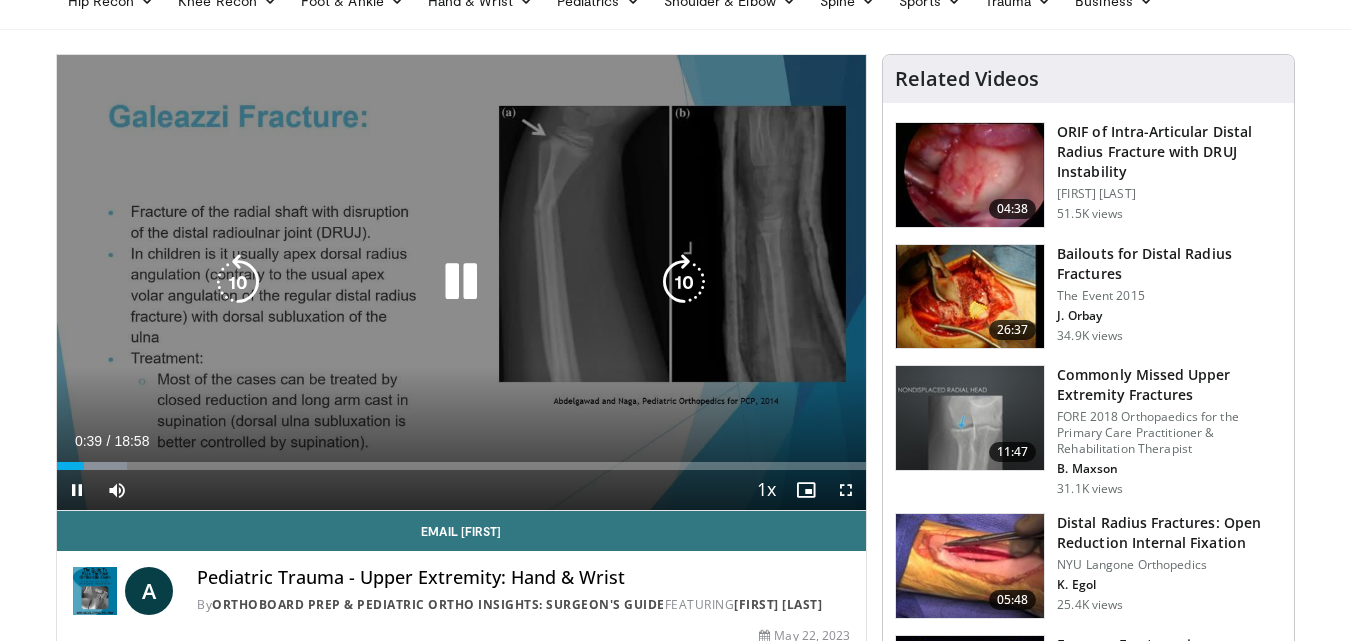 click at bounding box center (461, 282) 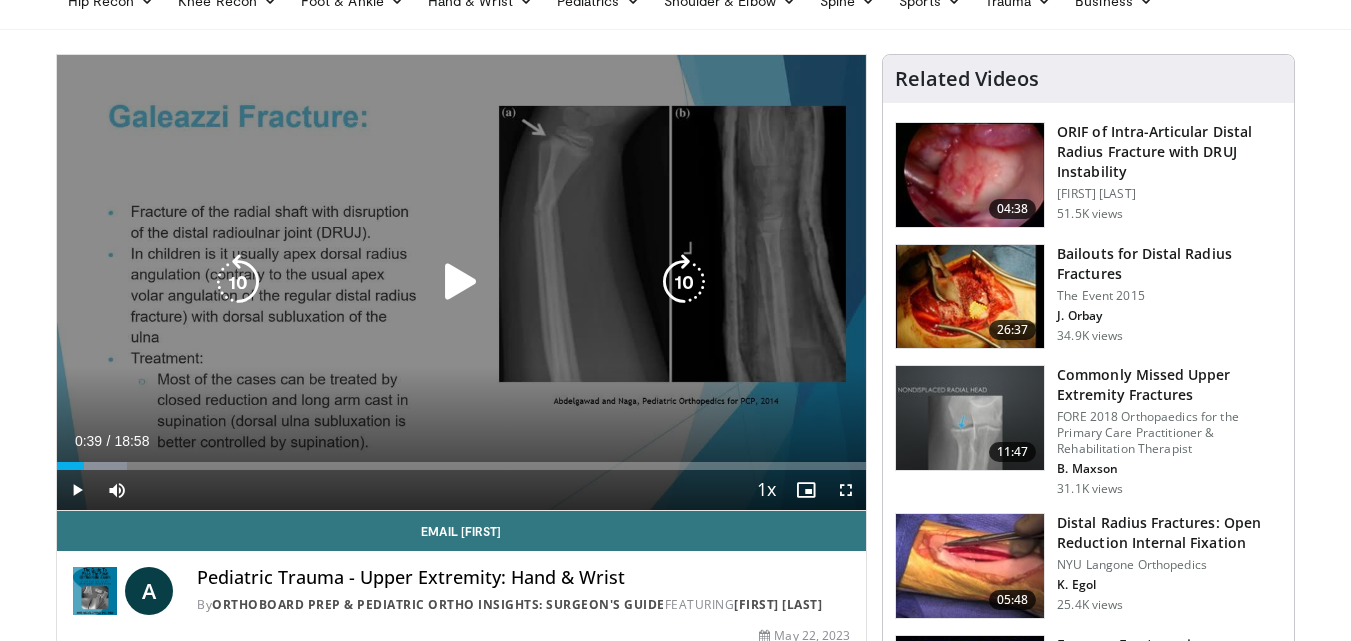 click on "10 seconds
Tap to unmute" at bounding box center (462, 282) 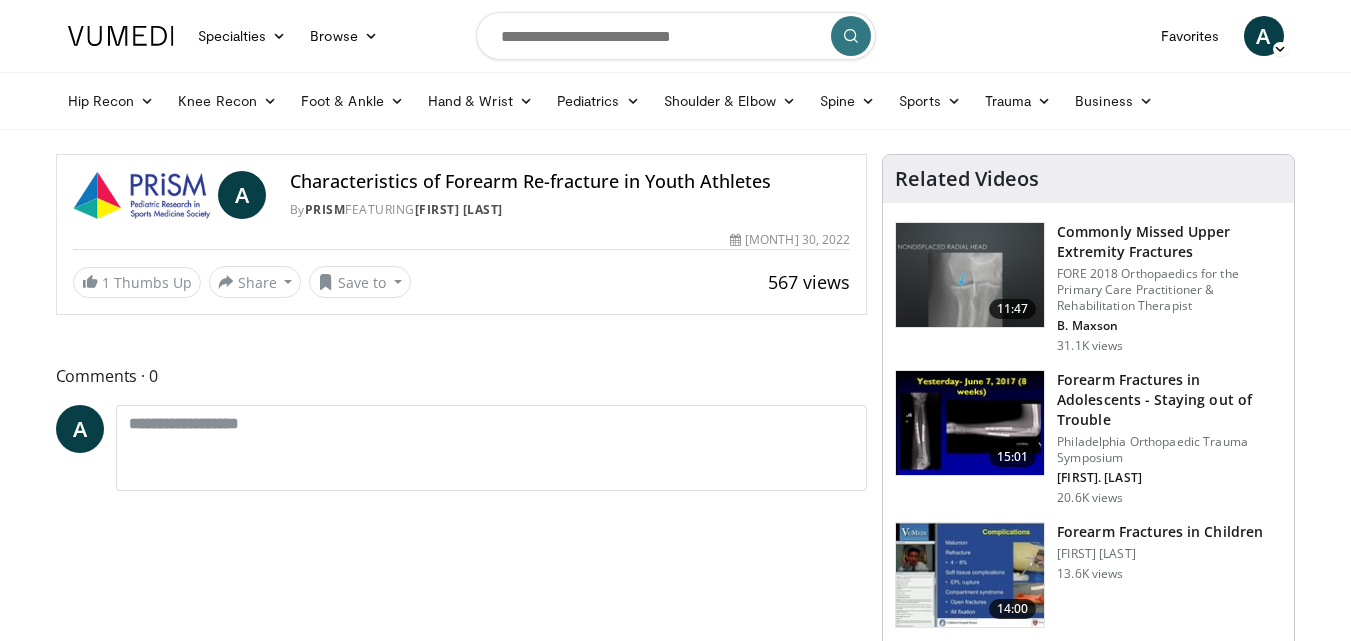 scroll, scrollTop: 0, scrollLeft: 0, axis: both 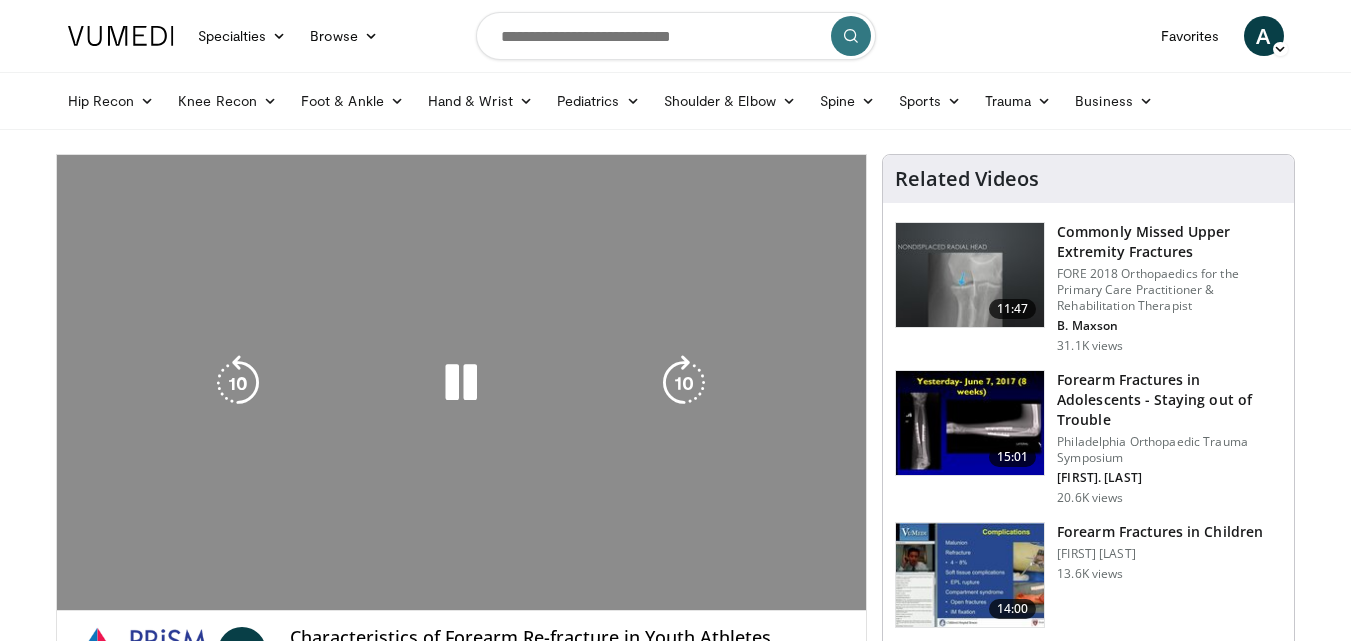 click on "10 seconds
Tap to unmute" at bounding box center (462, 382) 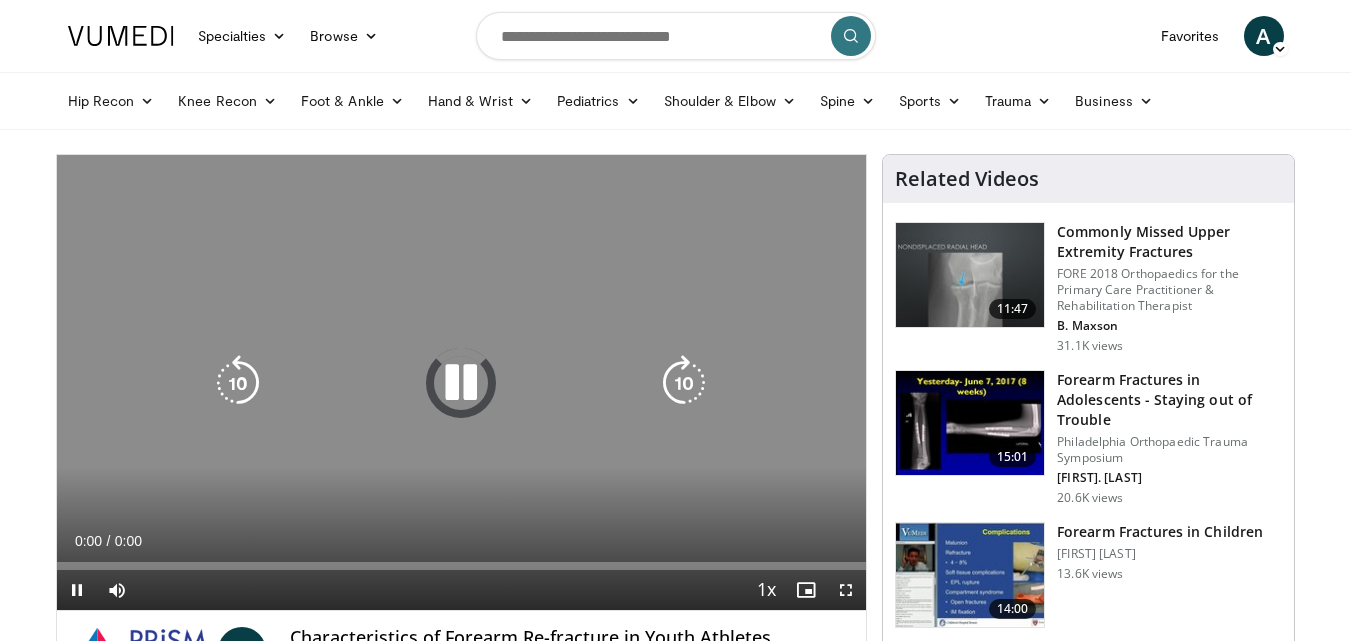 click at bounding box center [461, 383] 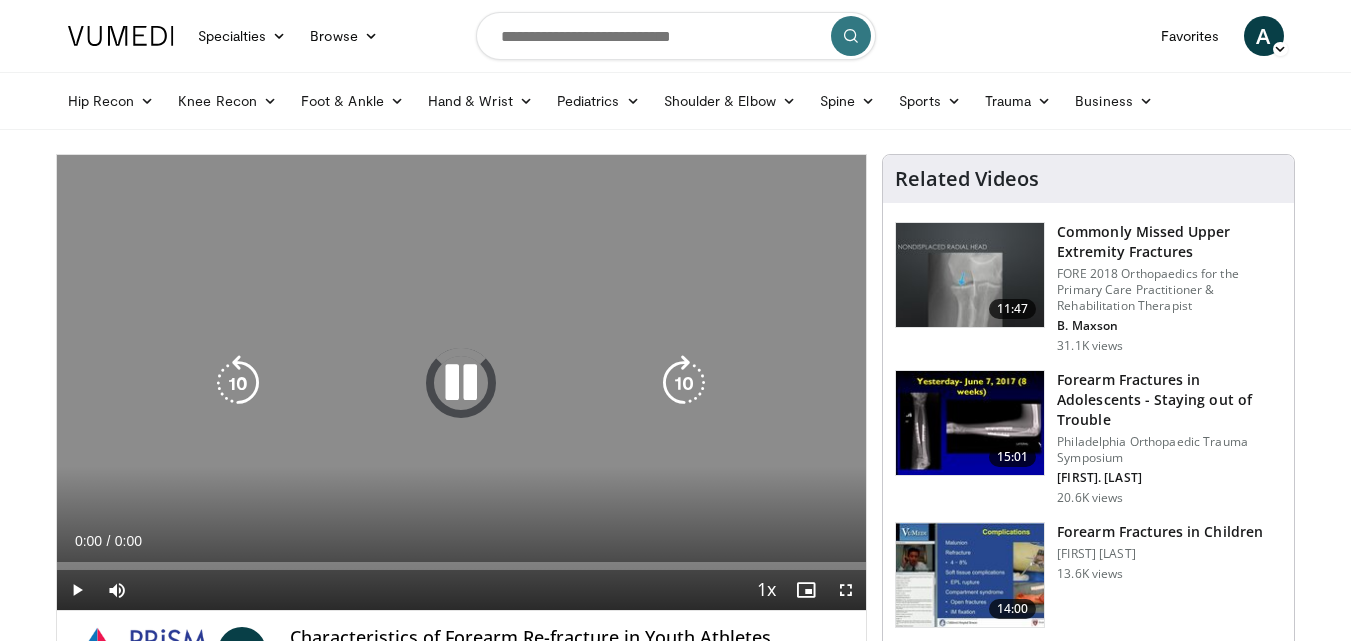 scroll, scrollTop: 0, scrollLeft: 0, axis: both 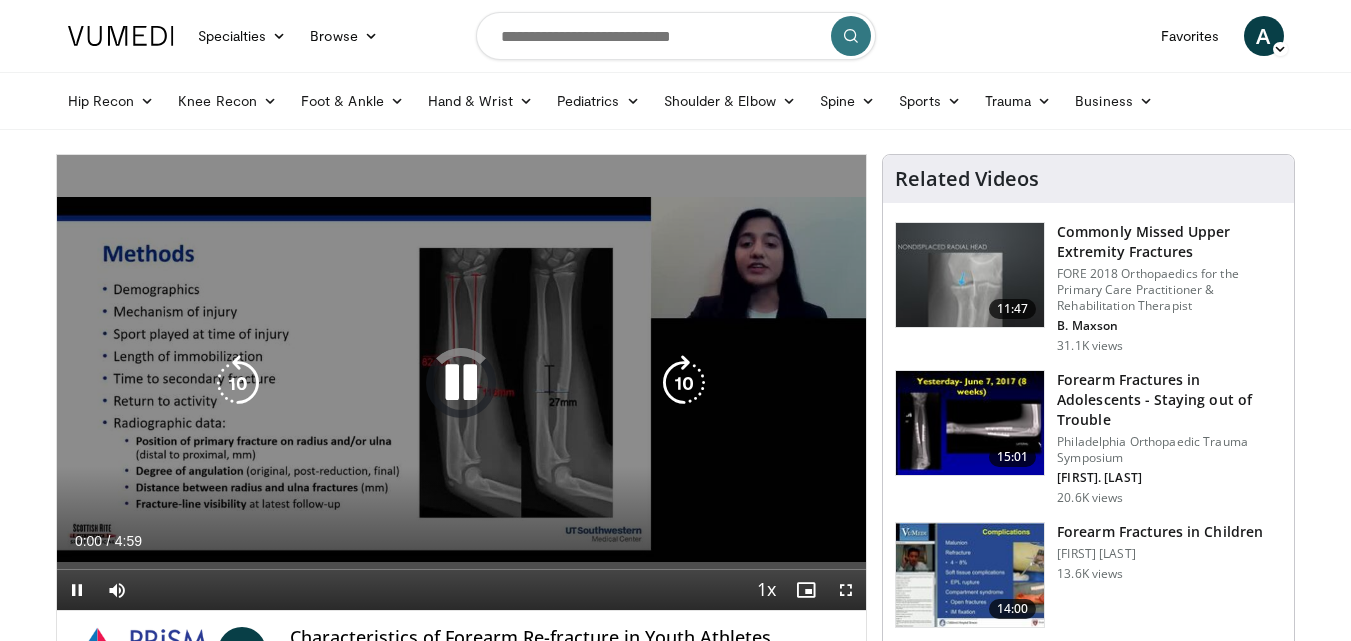 click at bounding box center [461, 383] 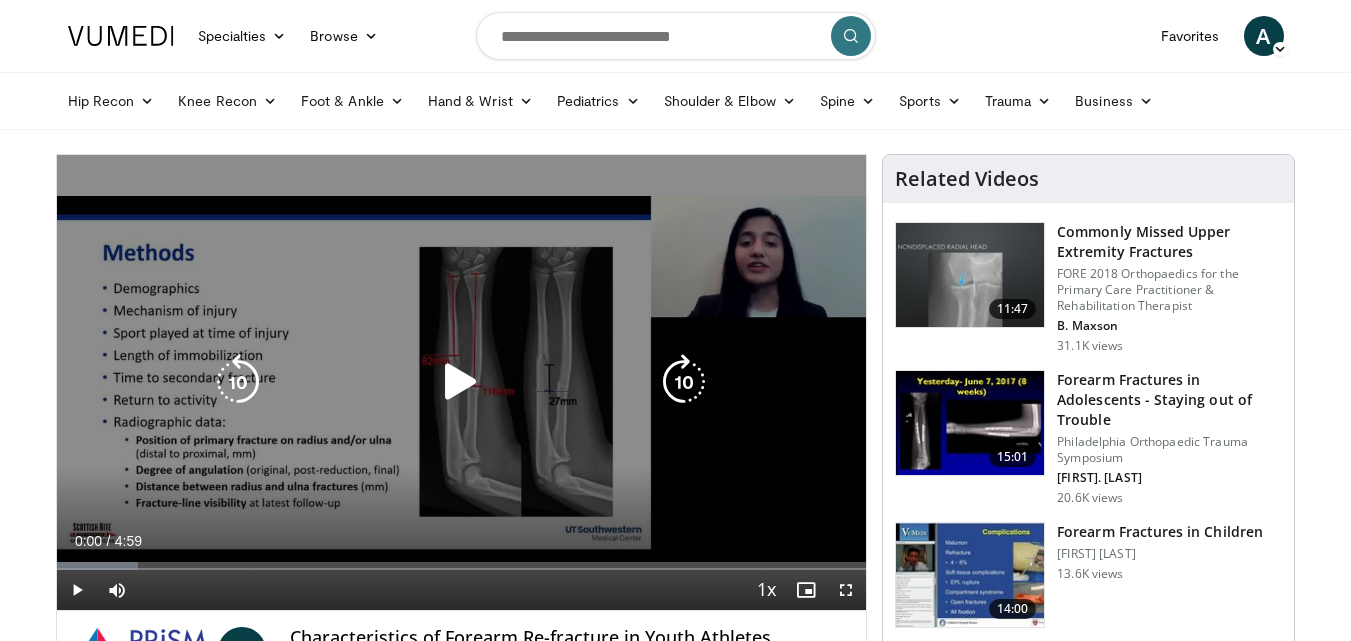 click at bounding box center (461, 382) 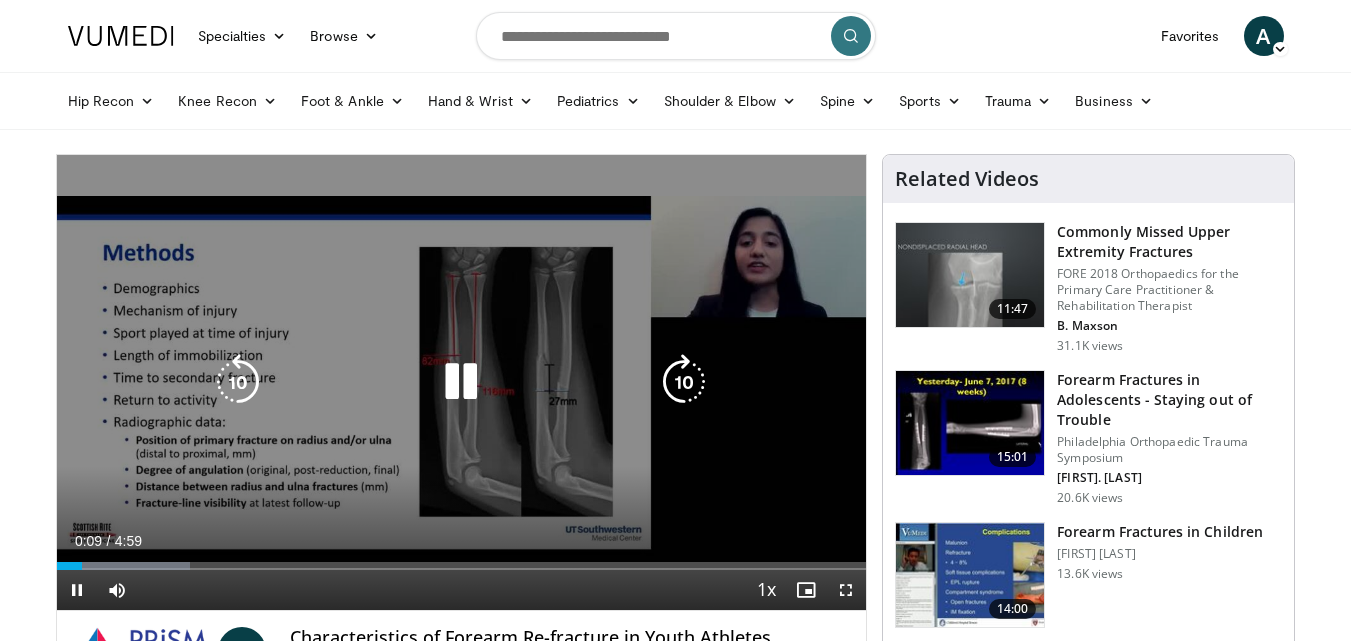 click on "10 seconds
Tap to unmute" at bounding box center (462, 382) 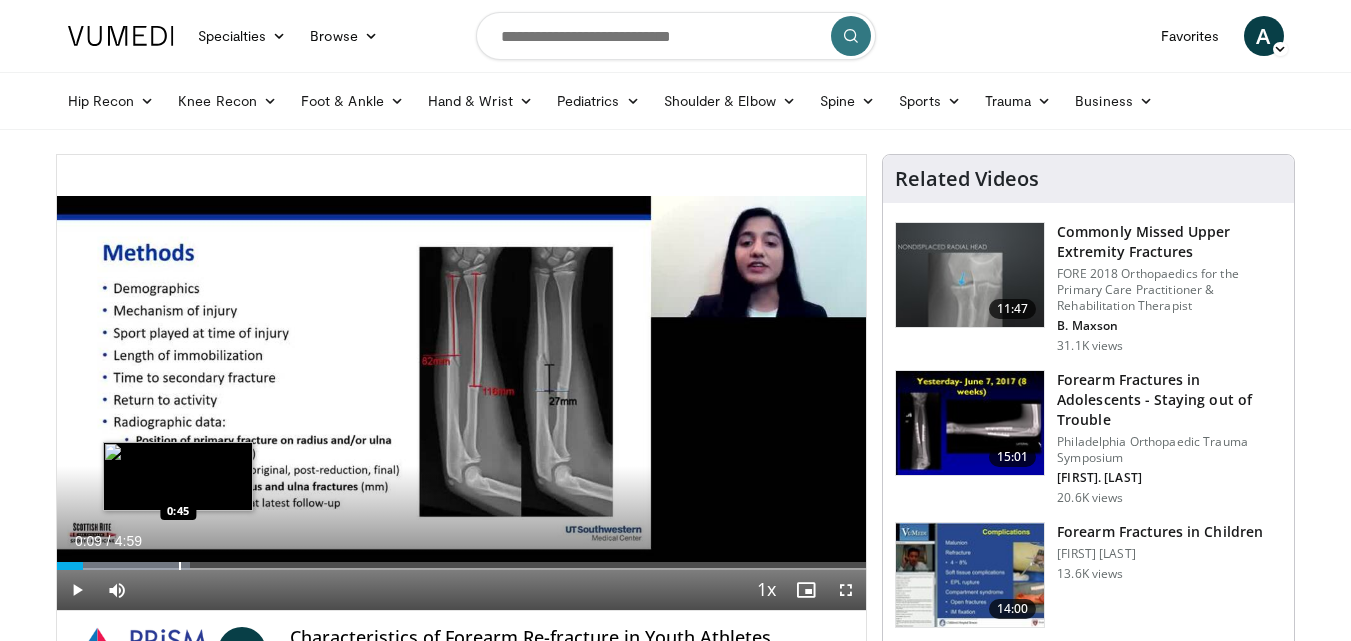 click at bounding box center [180, 566] 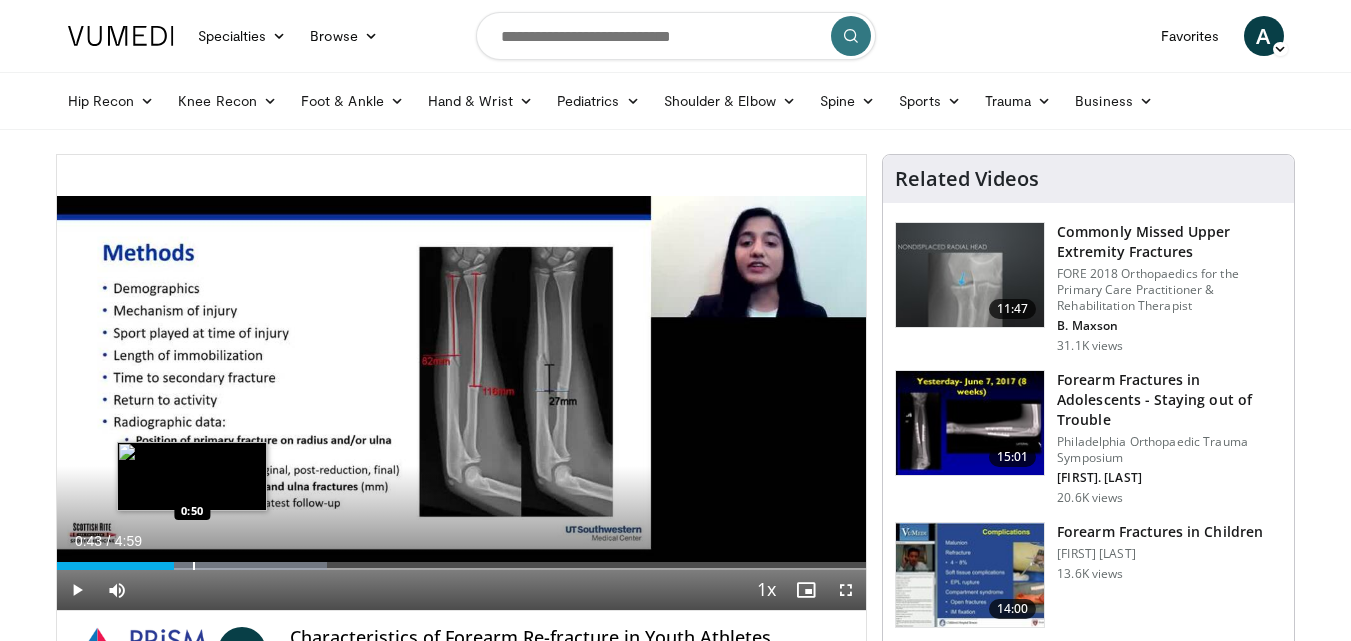 click on "Loaded :  33.39% 0:43 0:50" at bounding box center (462, 560) 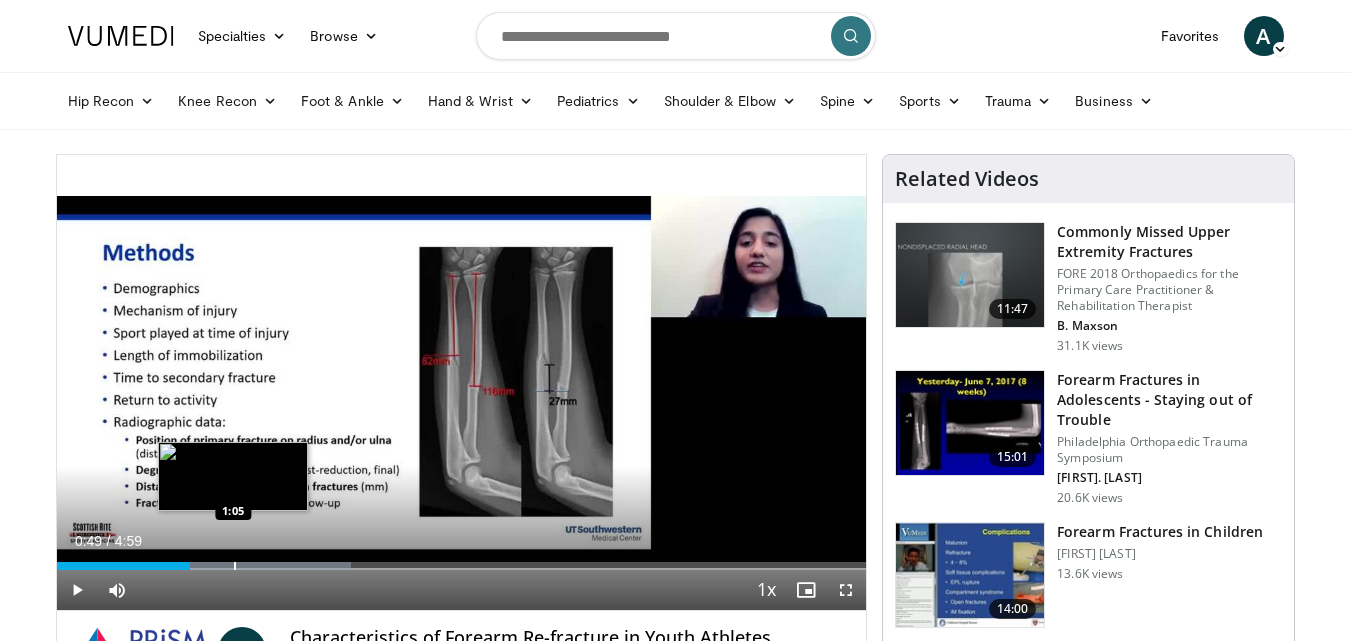 click at bounding box center [235, 566] 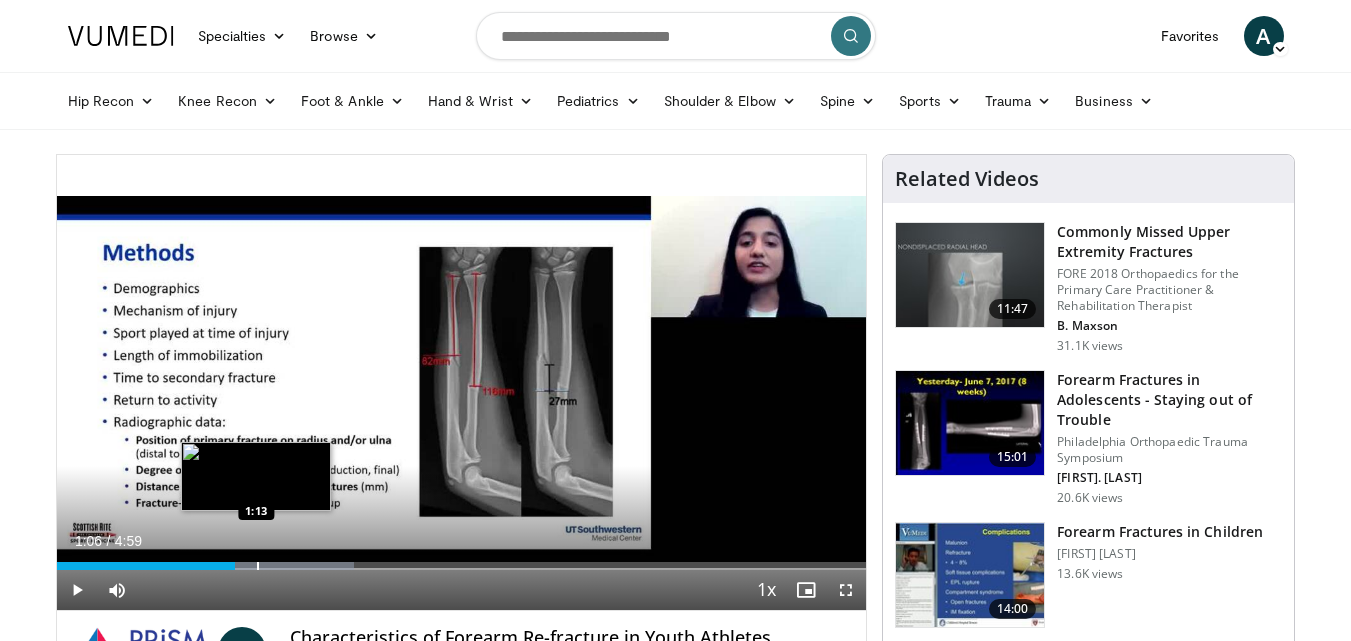 click at bounding box center [254, 566] 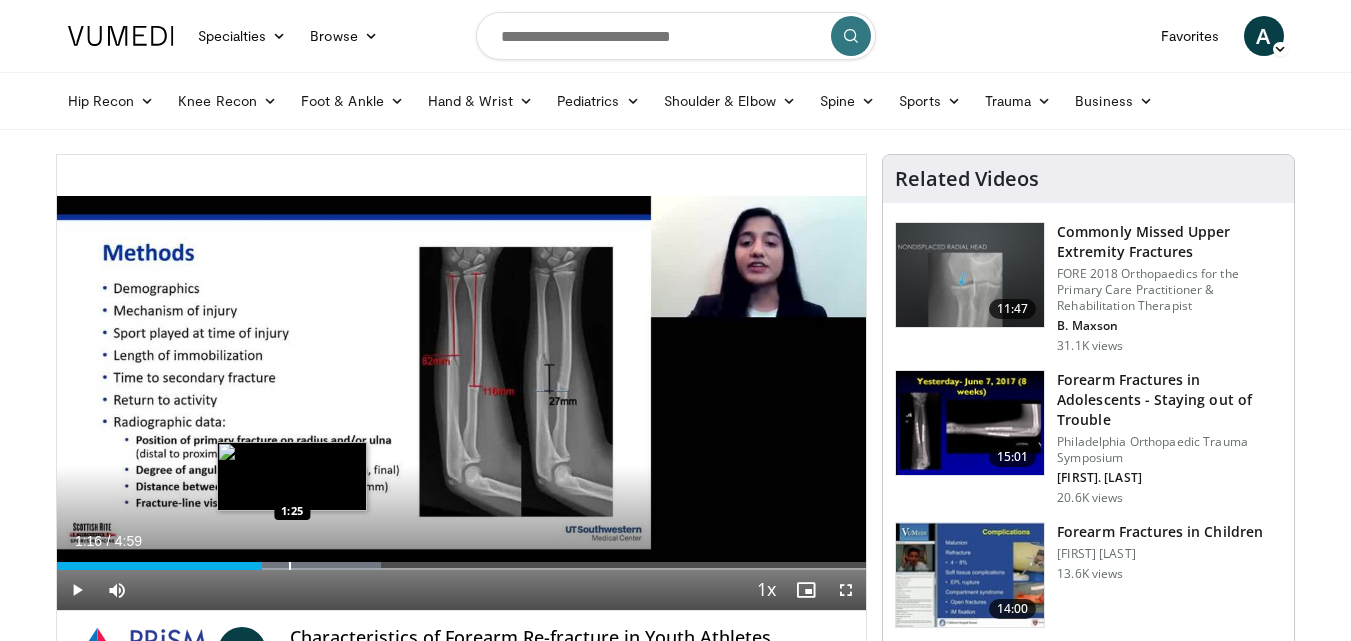 click at bounding box center (282, 566) 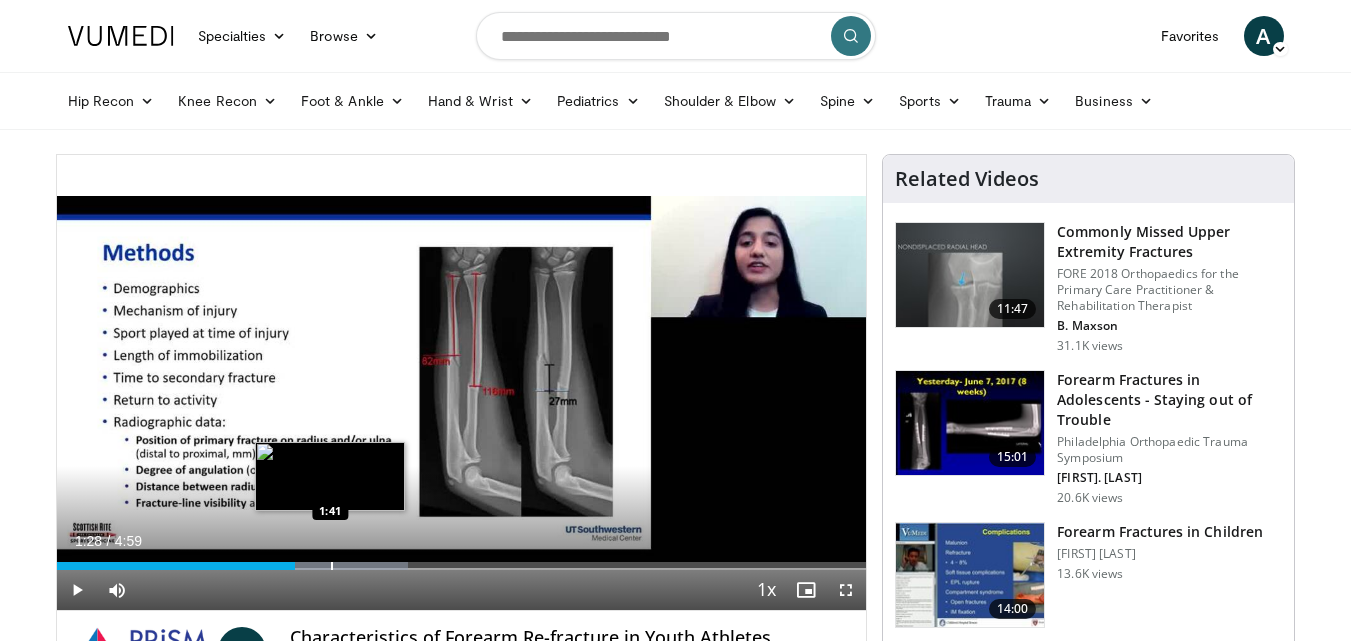 click on "Loaded :  43.41% 1:28 1:41" at bounding box center [462, 560] 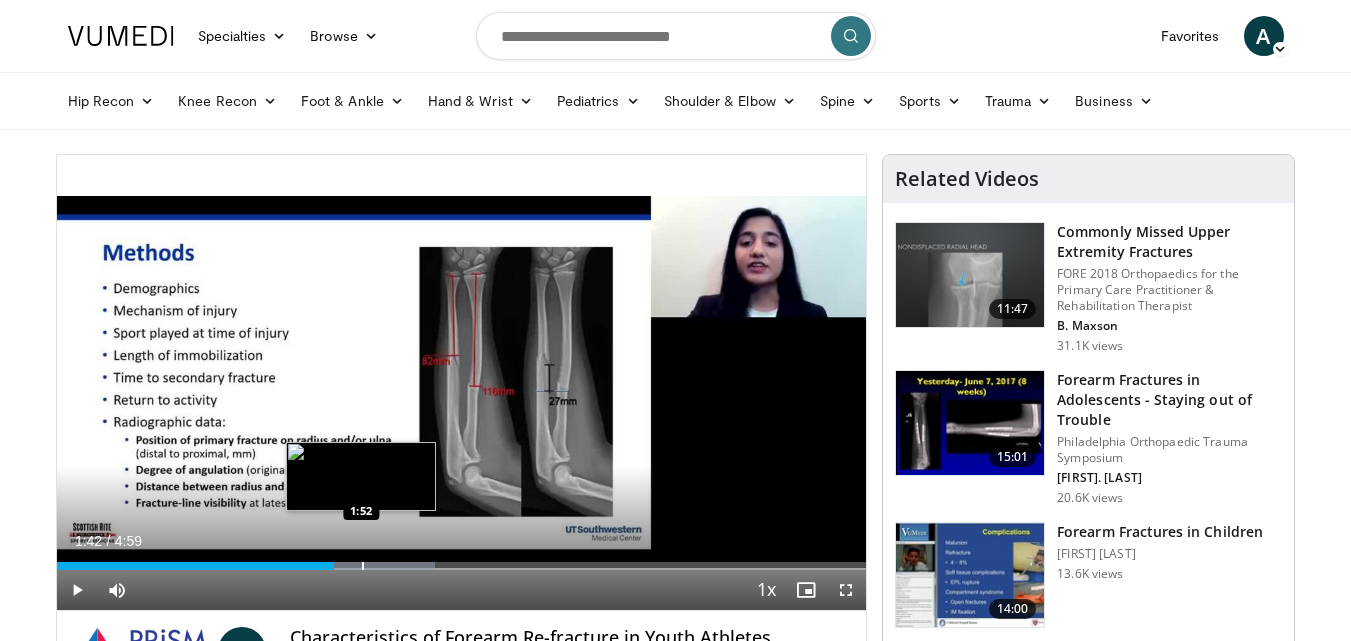 click on "Loaded :  46.74% 1:42 1:52" at bounding box center [462, 566] 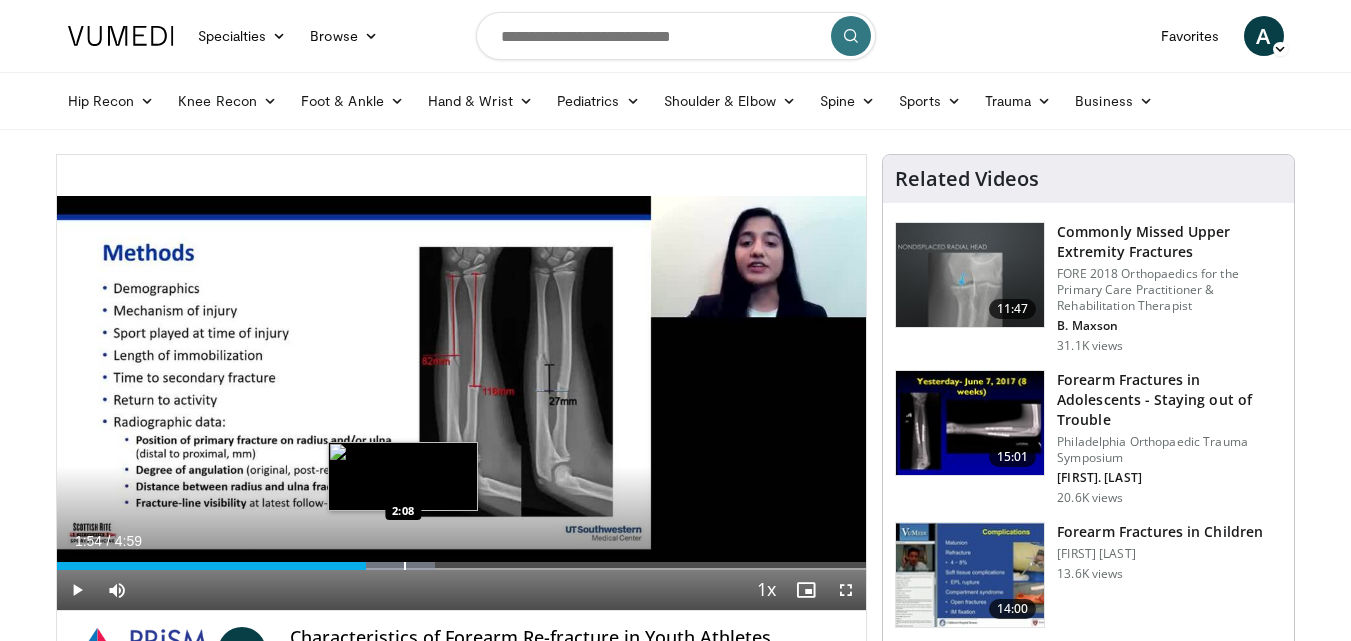 click on "Loaded :  46.74% 1:54 2:08" at bounding box center [462, 560] 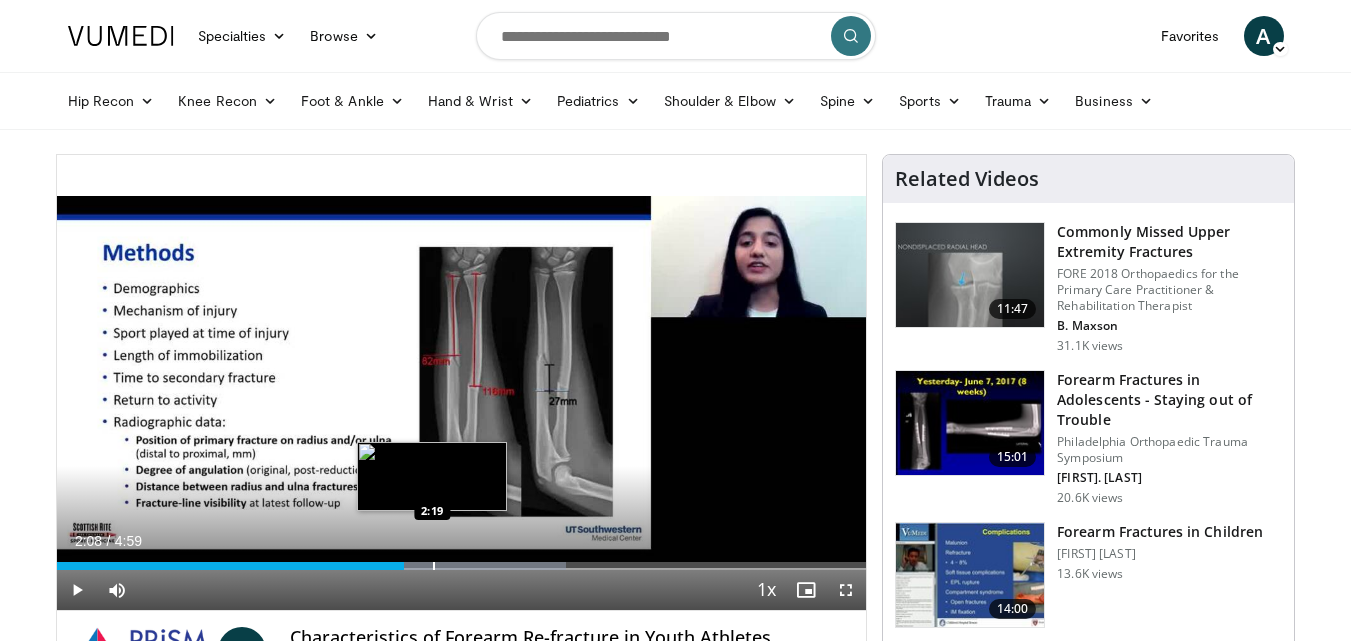 click on "Loaded :  62.91% 2:08 2:19" at bounding box center (462, 560) 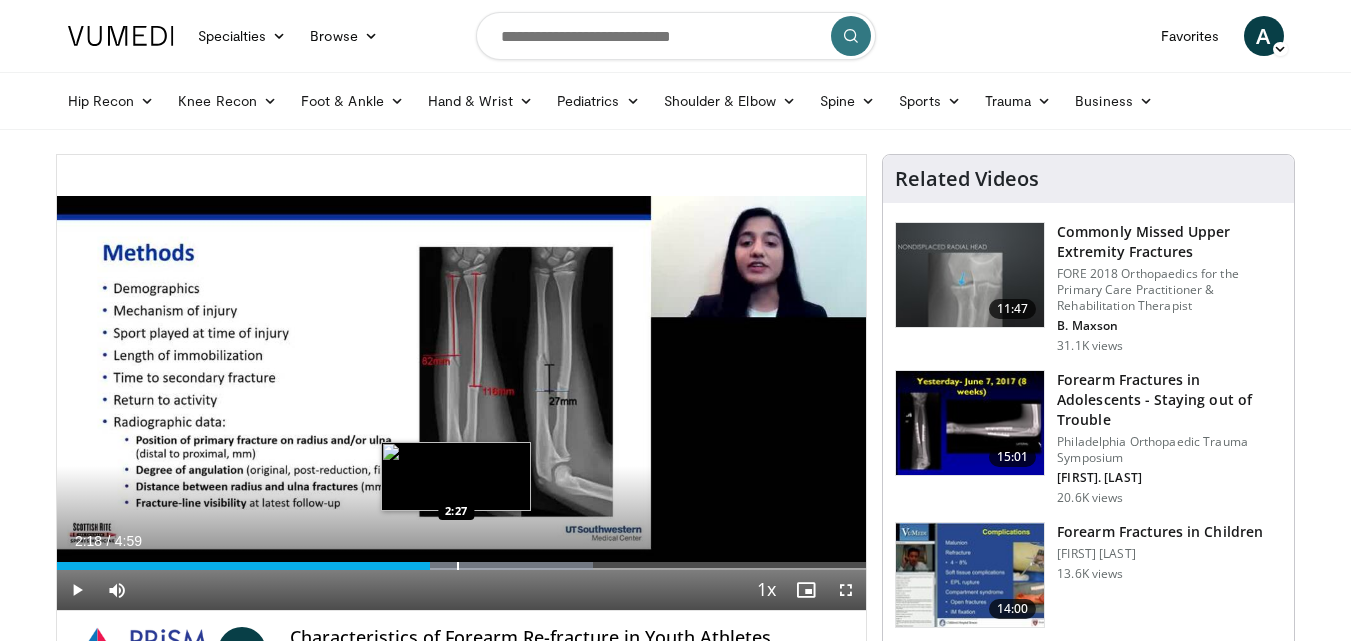 click at bounding box center (458, 566) 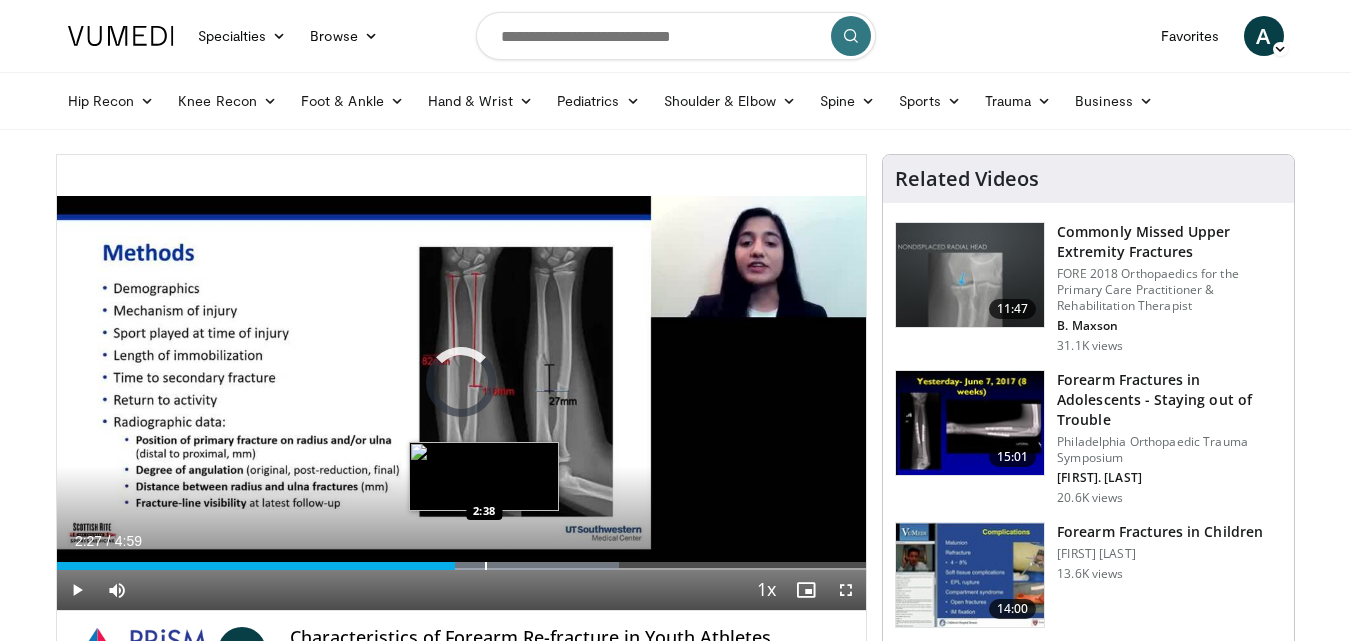 click at bounding box center (486, 566) 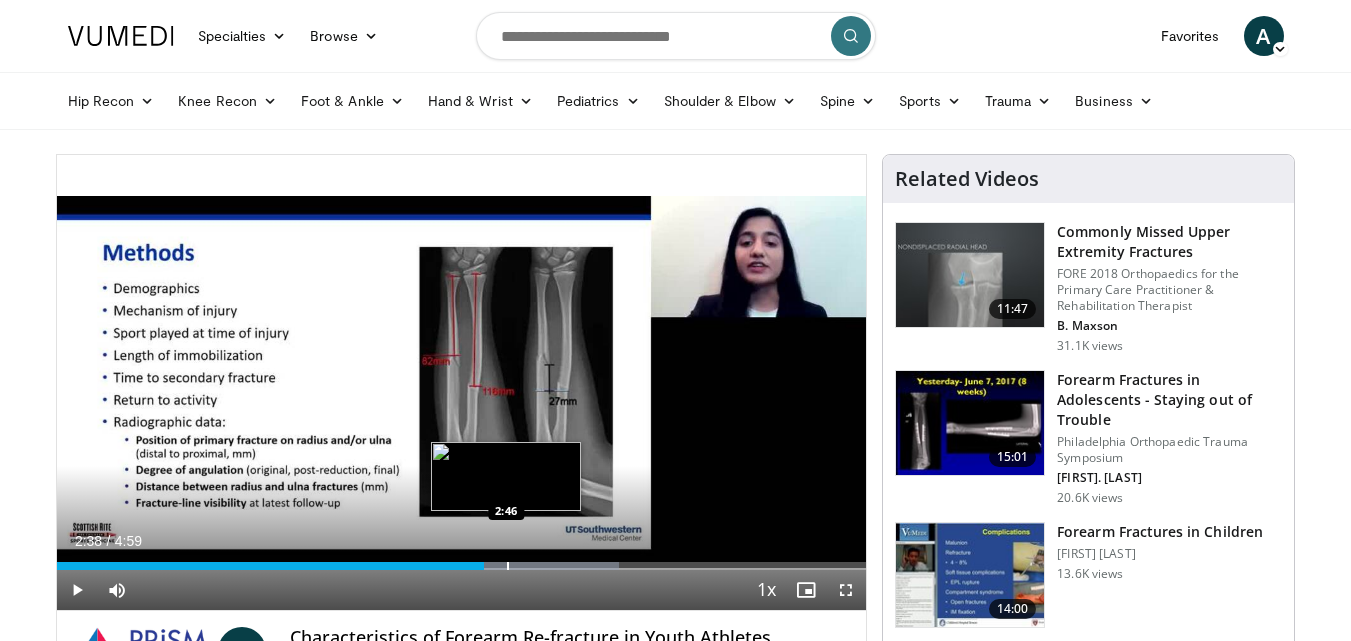 click at bounding box center [508, 566] 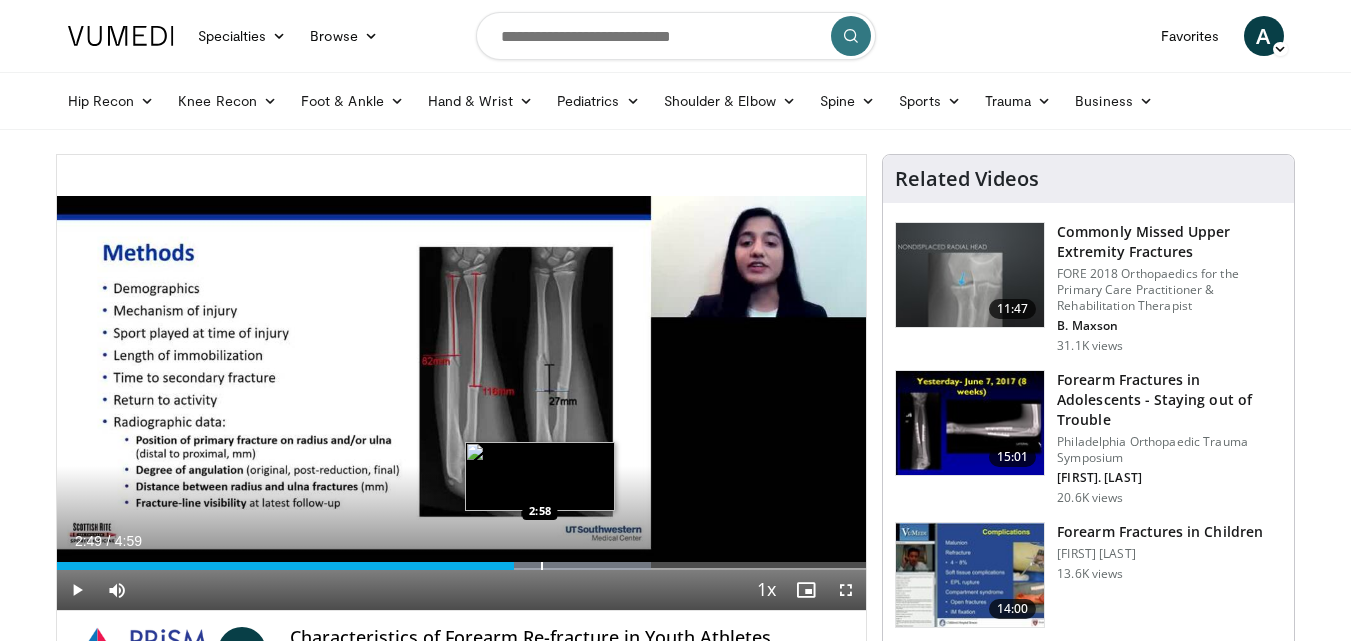 click on "Loaded :  73.46% 2:49 2:58" at bounding box center (462, 560) 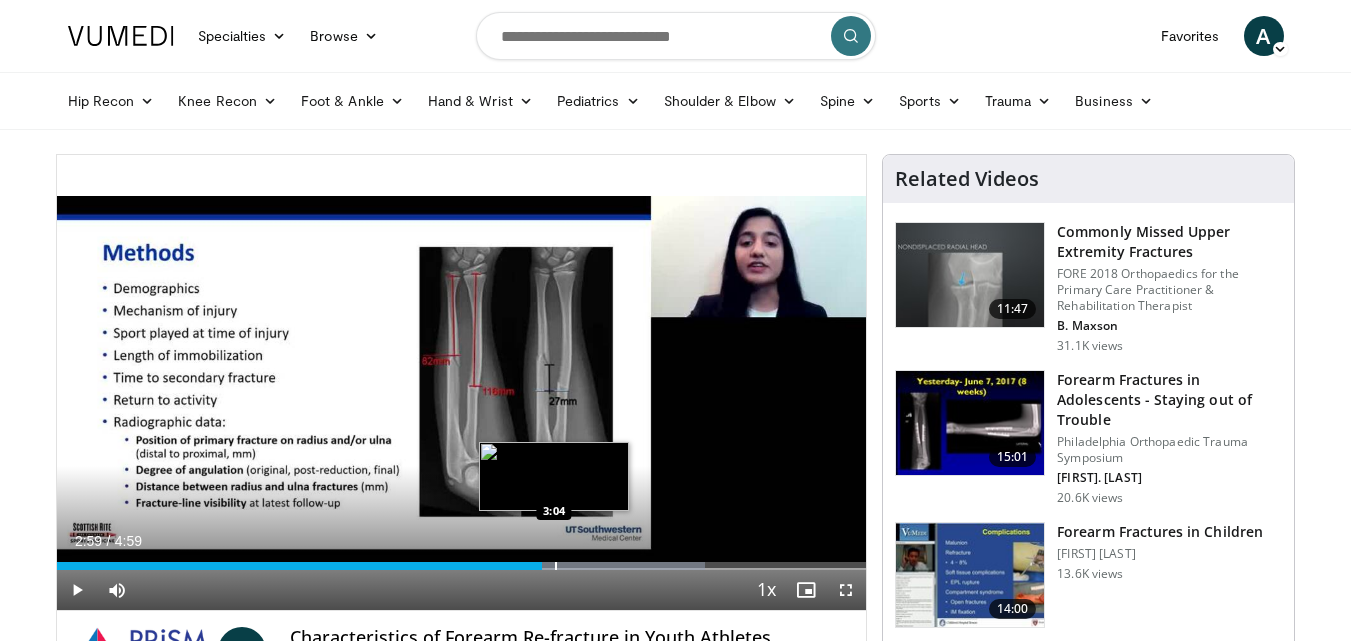 click on "Loaded :  80.13% 2:59 3:04" at bounding box center (462, 560) 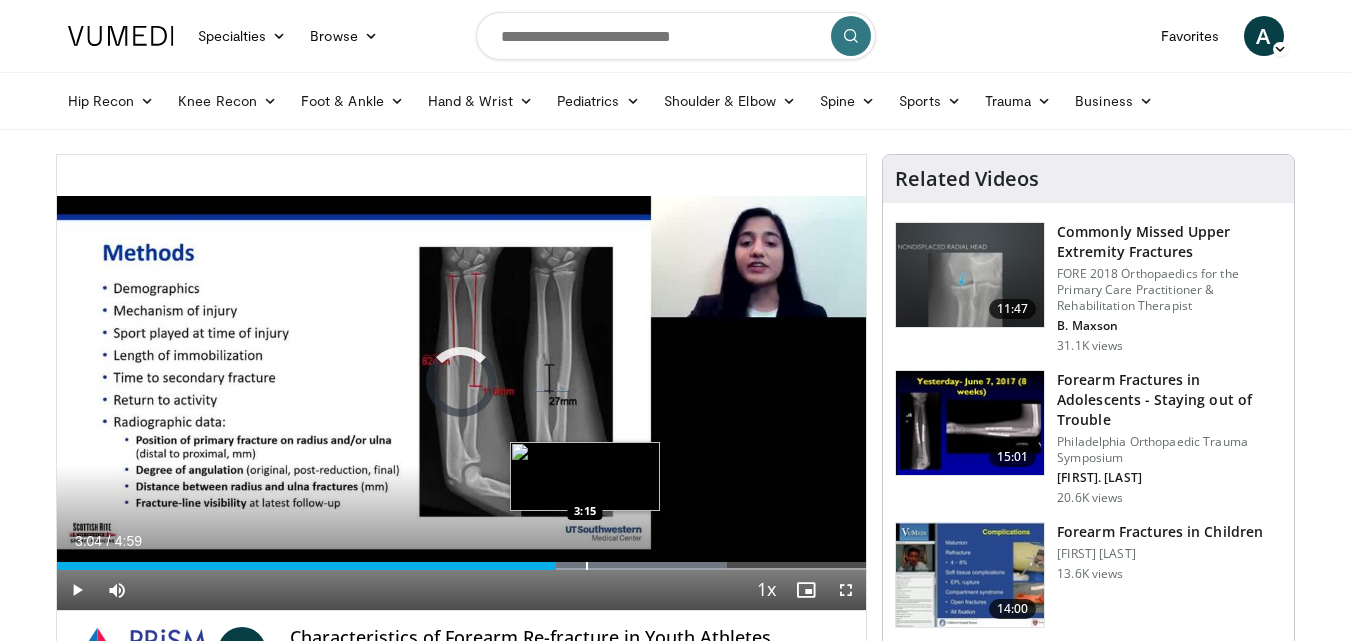 click on "Loaded :  82.78% 3:04 3:15" at bounding box center (462, 560) 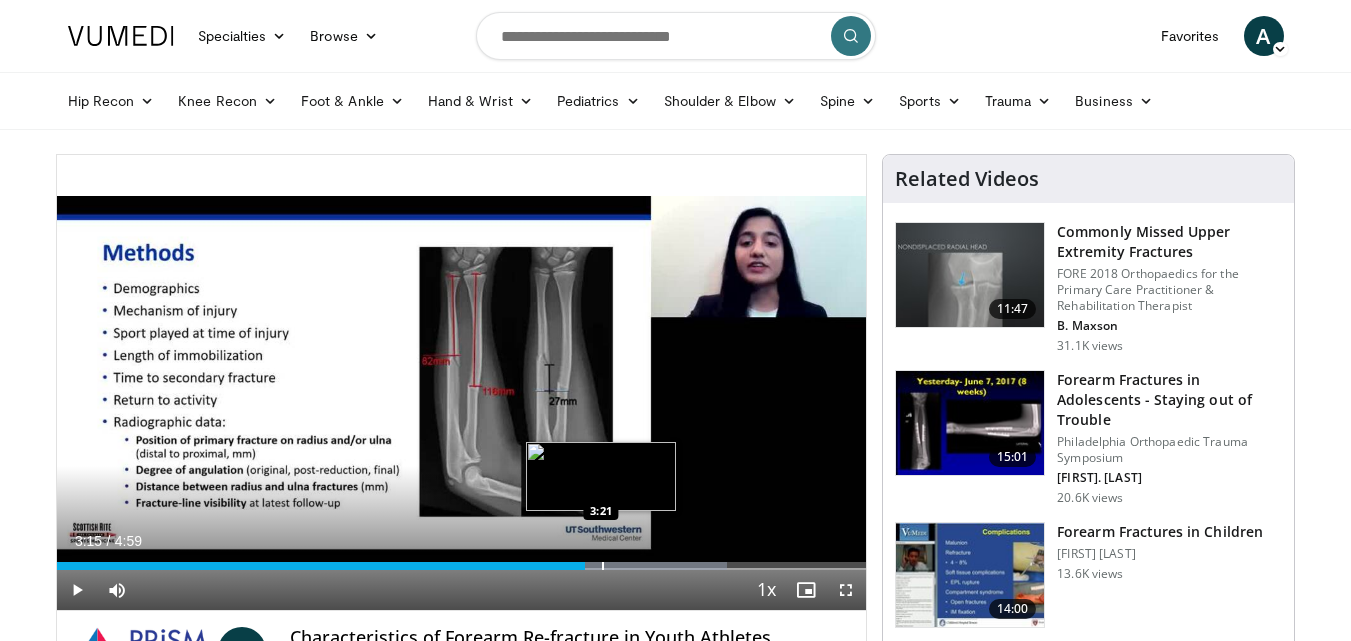 click on "Loaded :  82.78% 3:15 3:21" at bounding box center (462, 560) 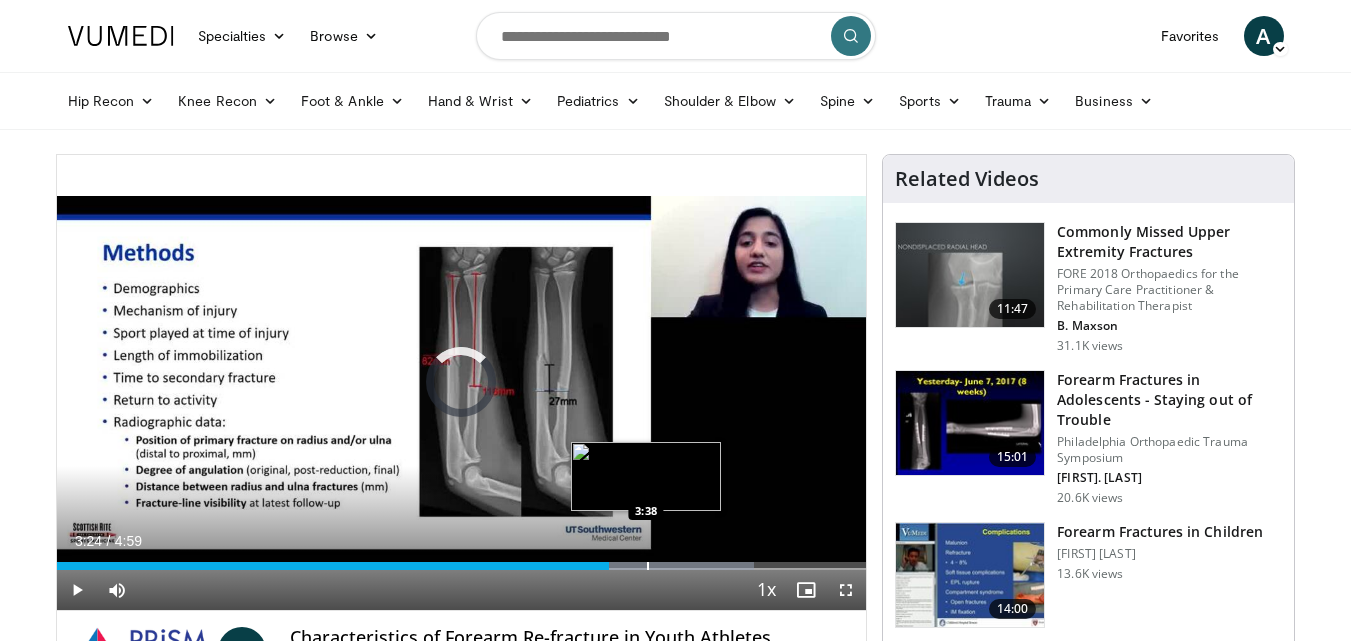 click on "Loaded :  86.09% 3:24 3:38" at bounding box center (462, 560) 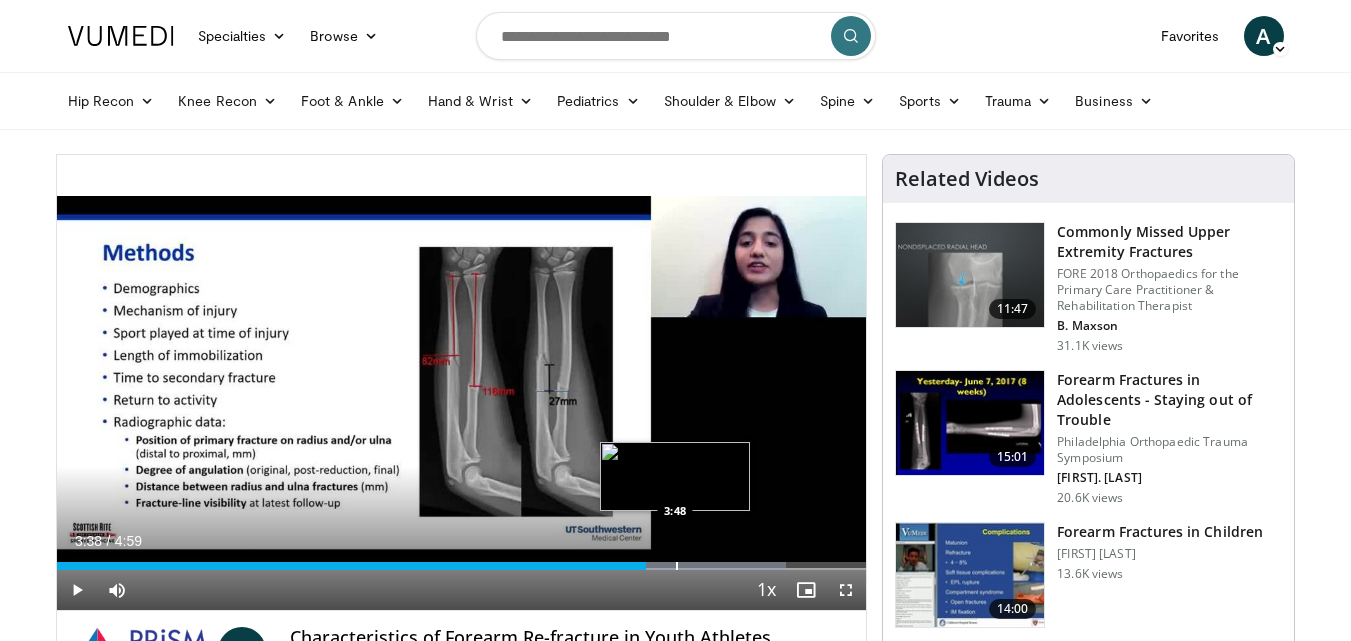 click on "Loaded :  90.15% 3:38 3:48" at bounding box center (462, 560) 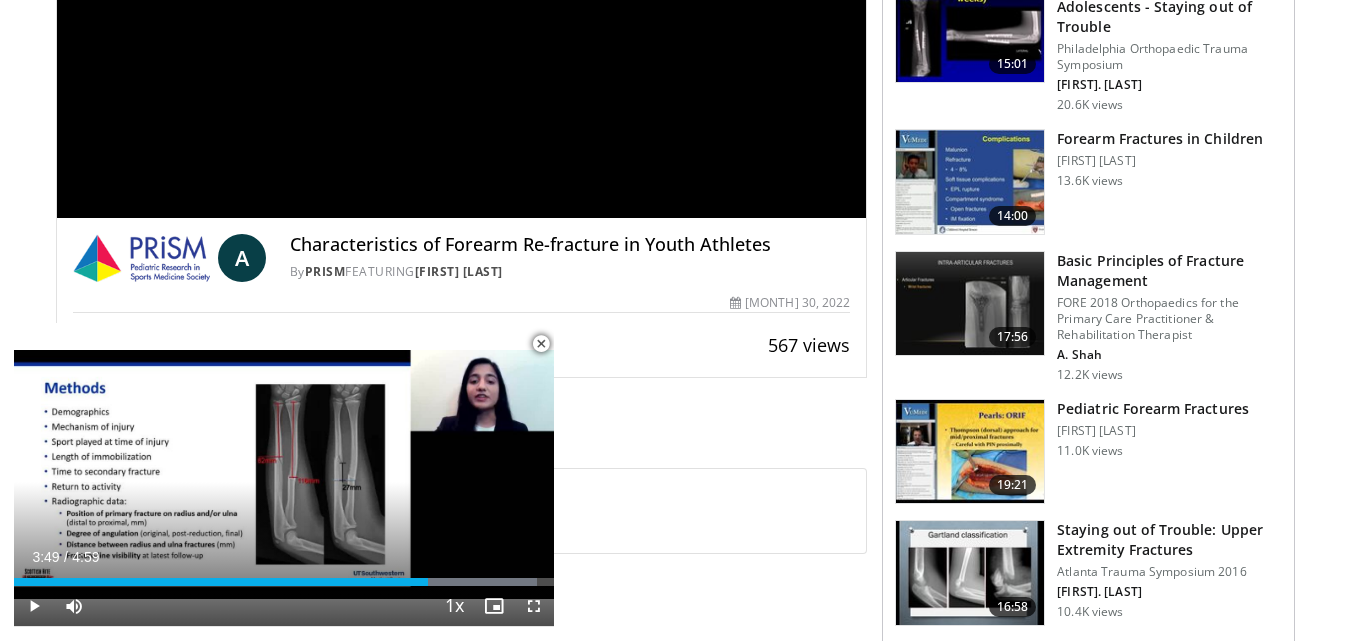 scroll, scrollTop: 0, scrollLeft: 0, axis: both 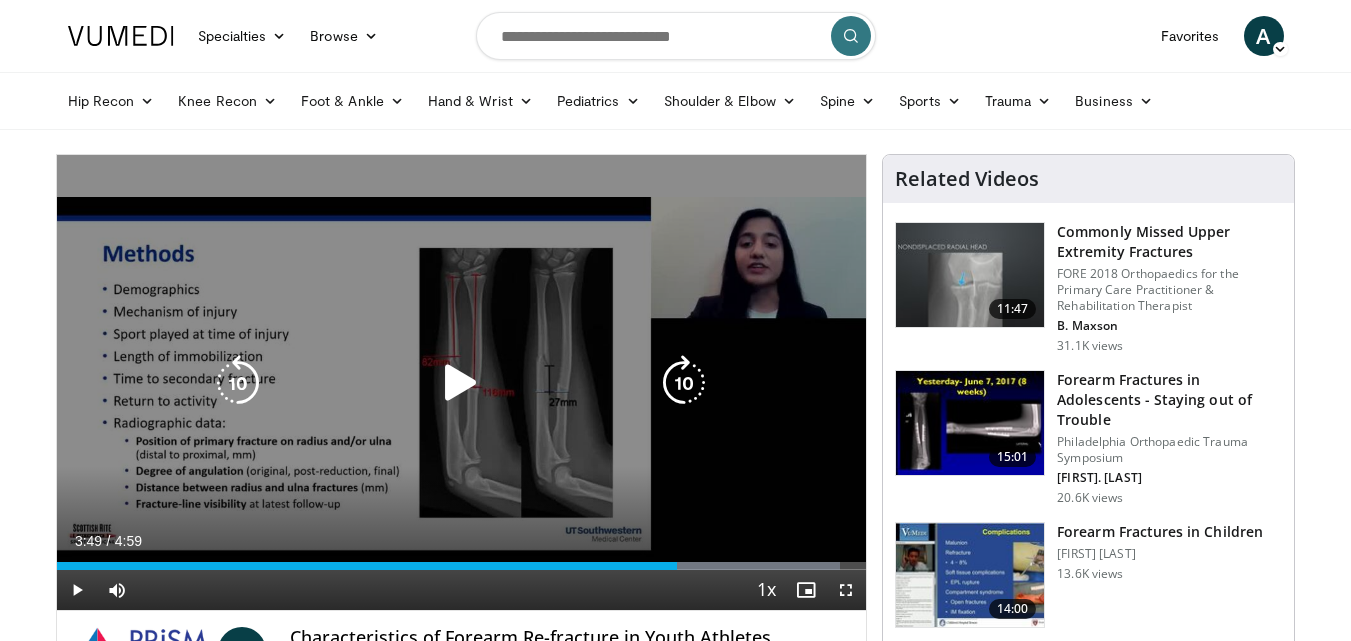 click on "10 seconds
Tap to unmute" at bounding box center [462, 382] 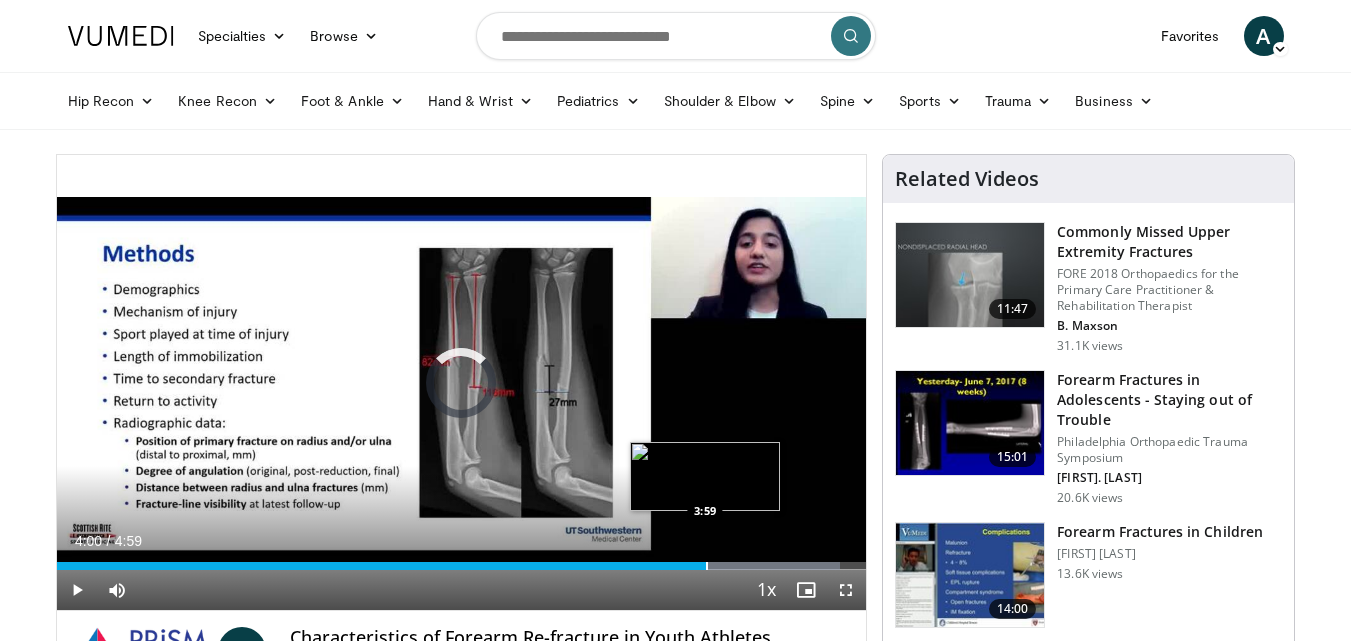 click at bounding box center [707, 566] 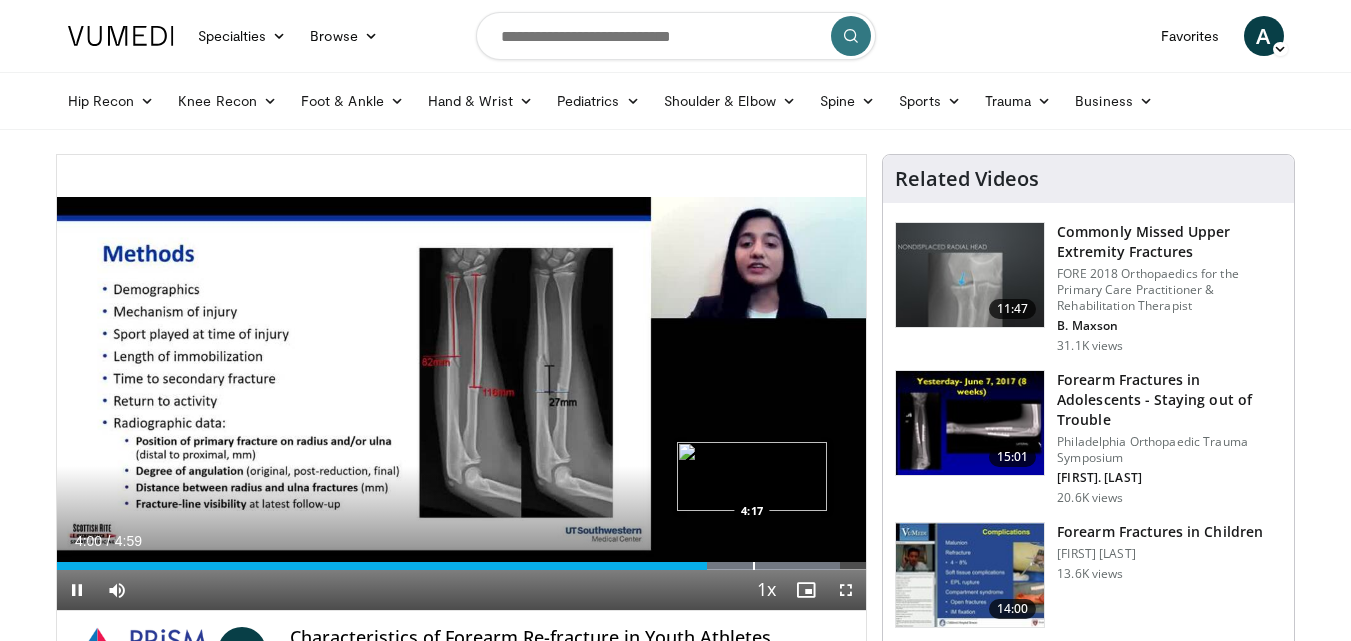 click at bounding box center (754, 566) 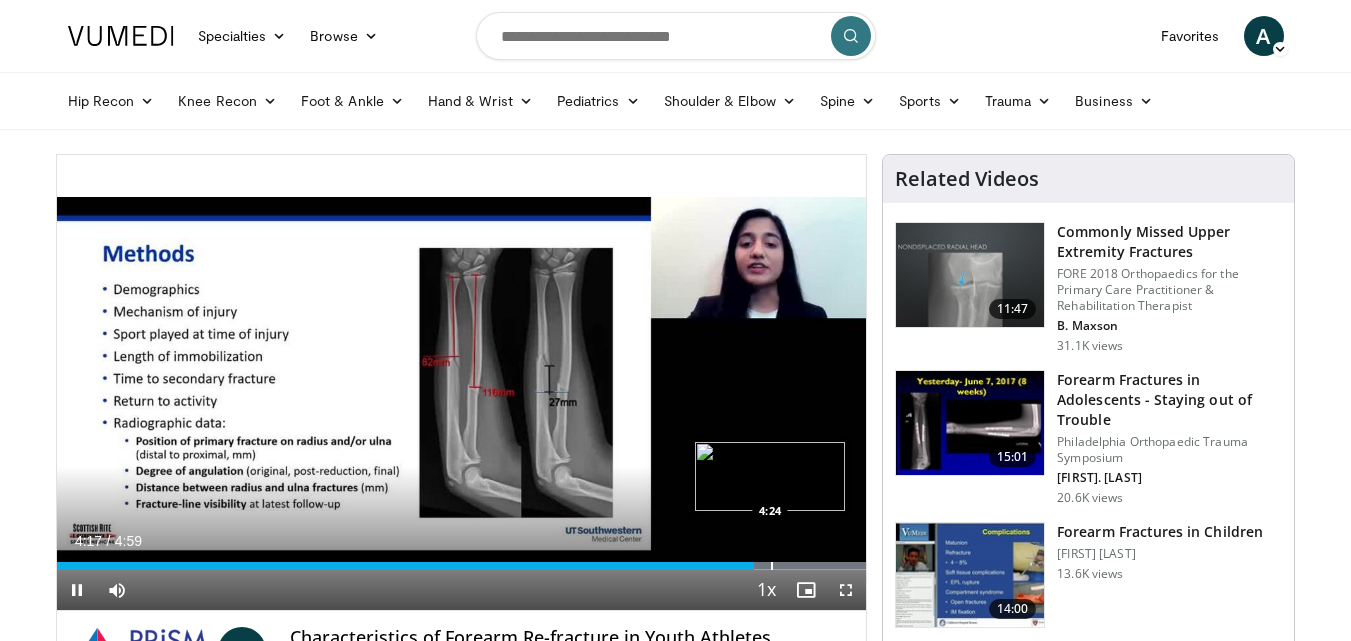 click at bounding box center (772, 566) 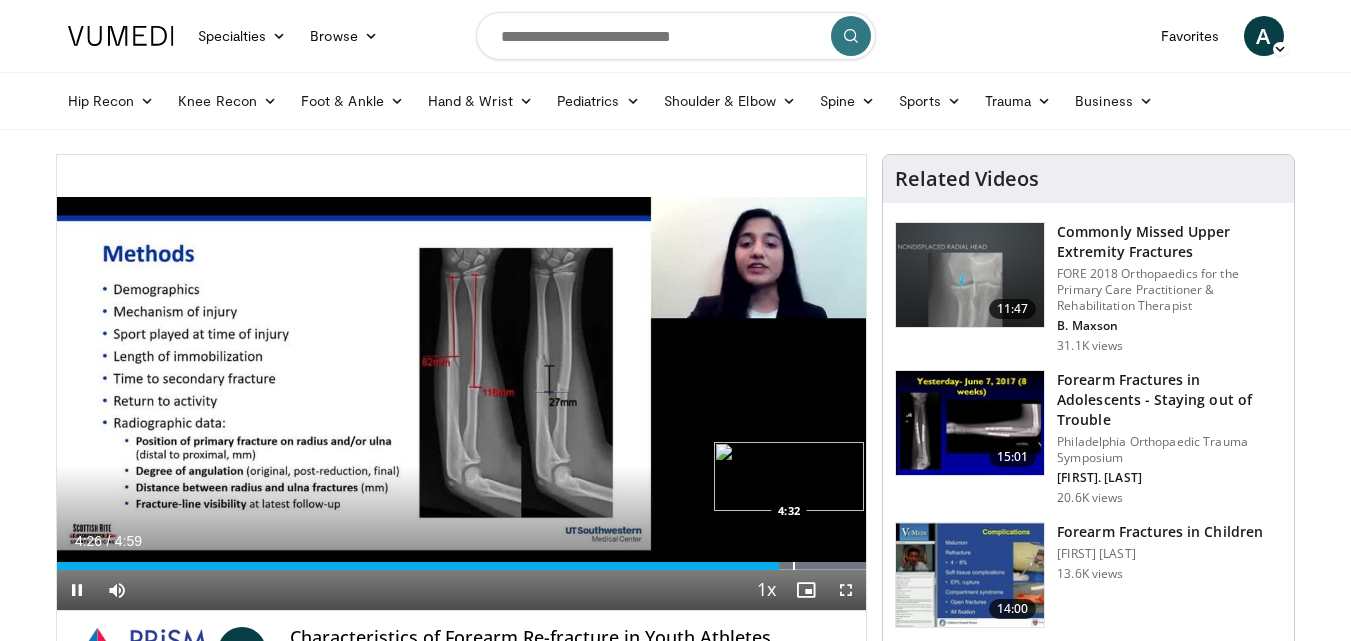 click at bounding box center [794, 566] 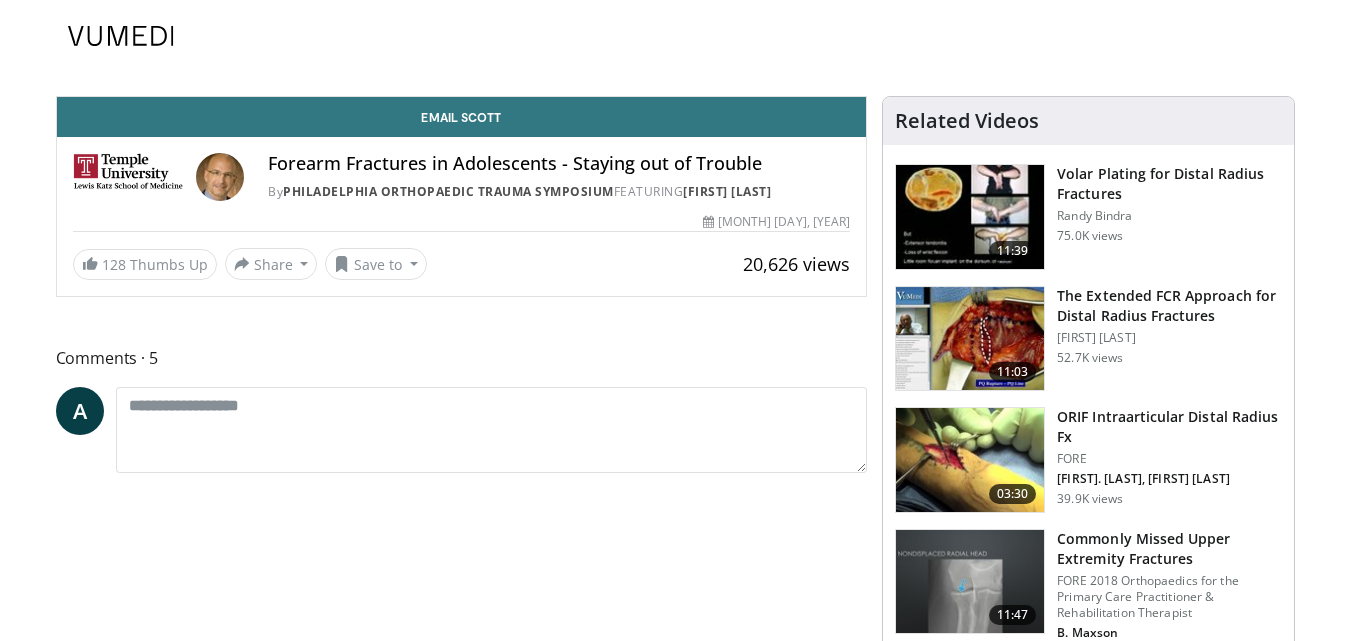 scroll, scrollTop: 0, scrollLeft: 0, axis: both 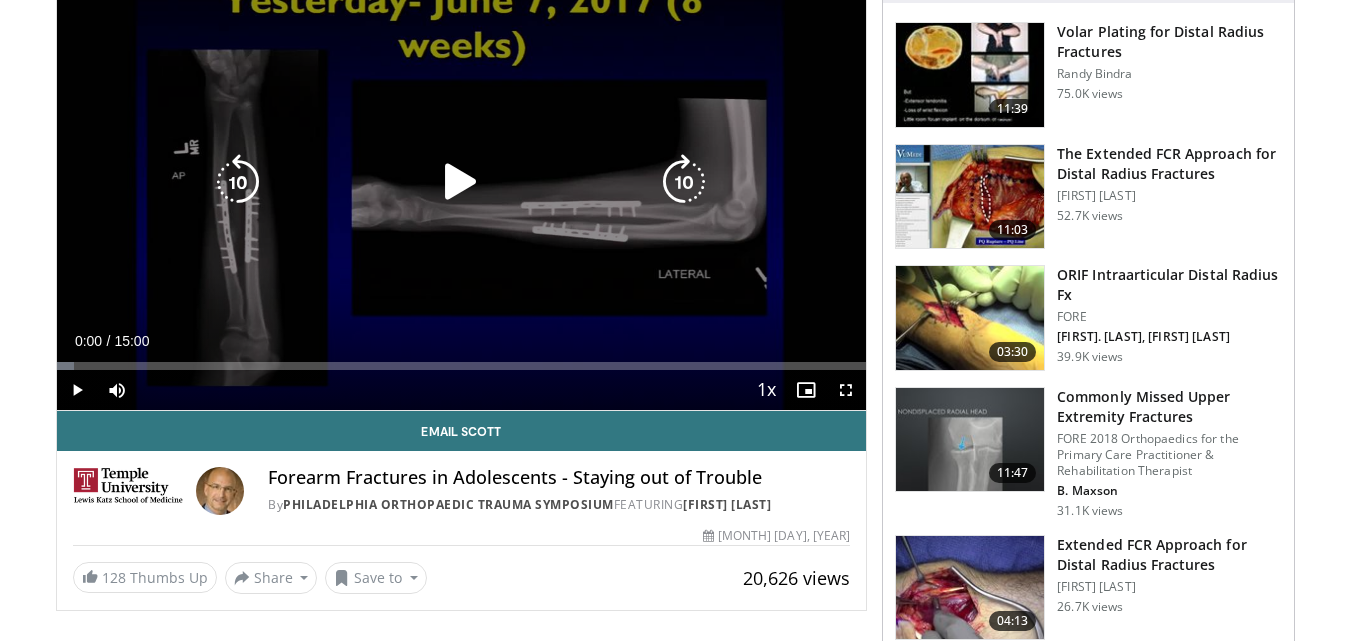 click at bounding box center (461, 182) 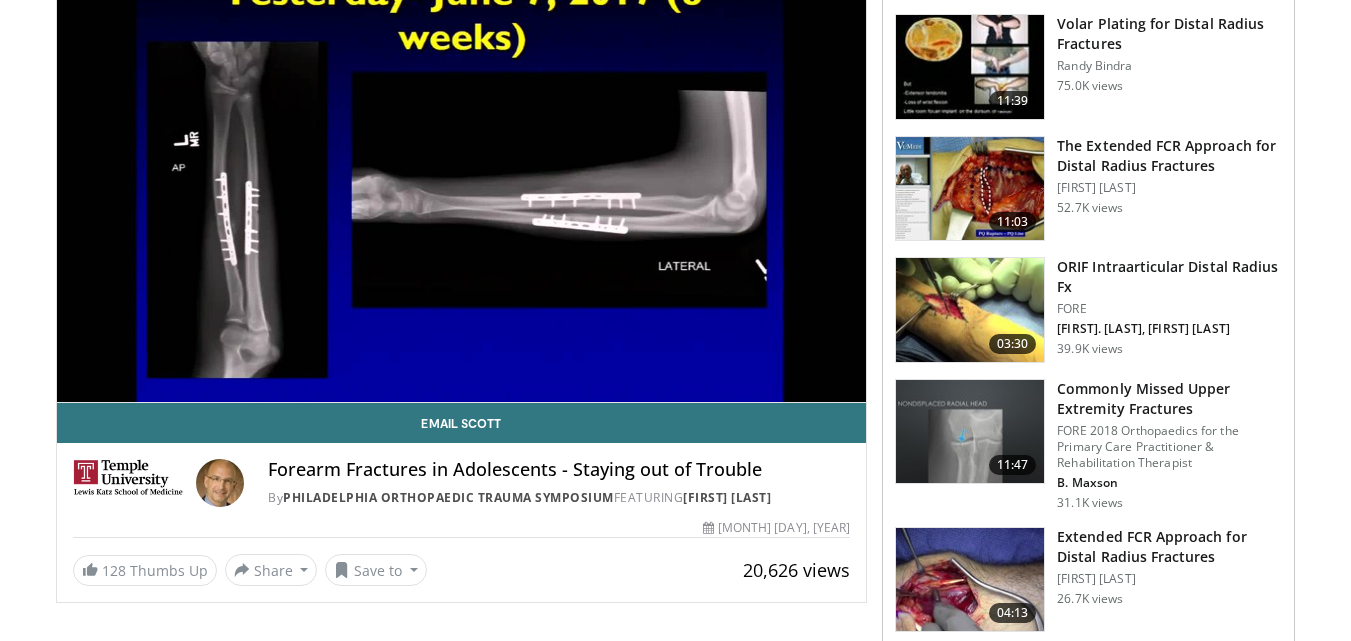 scroll, scrollTop: 0, scrollLeft: 0, axis: both 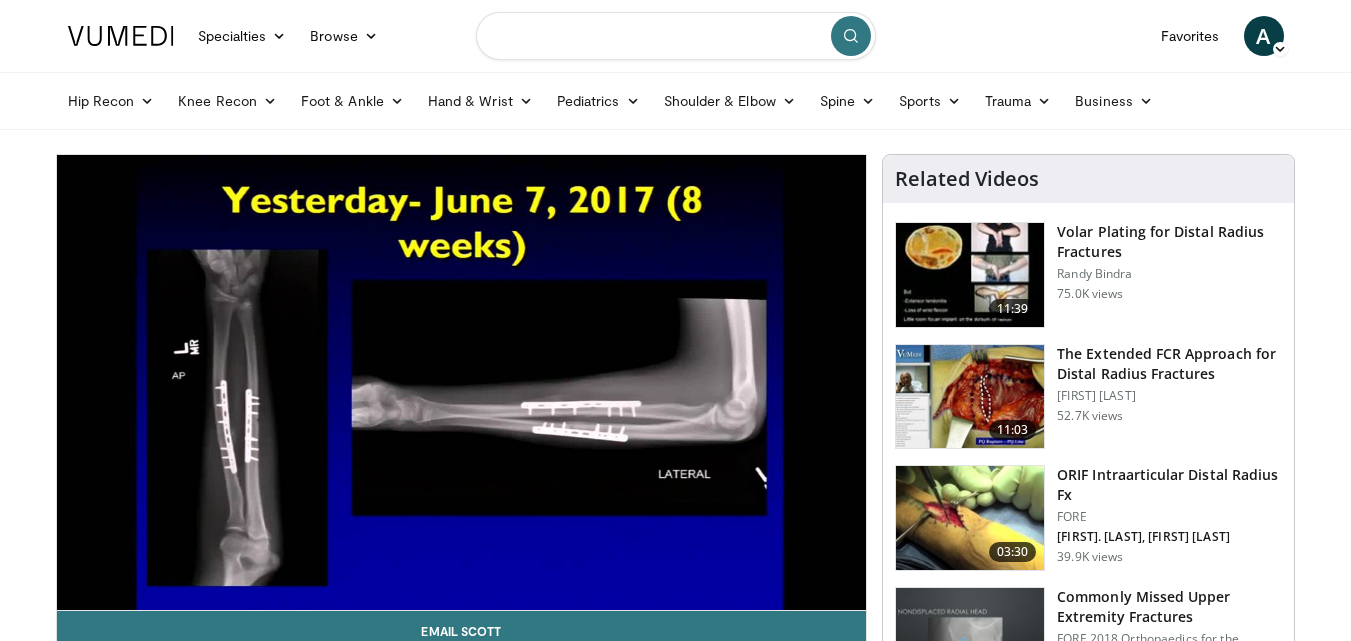 click at bounding box center (676, 36) 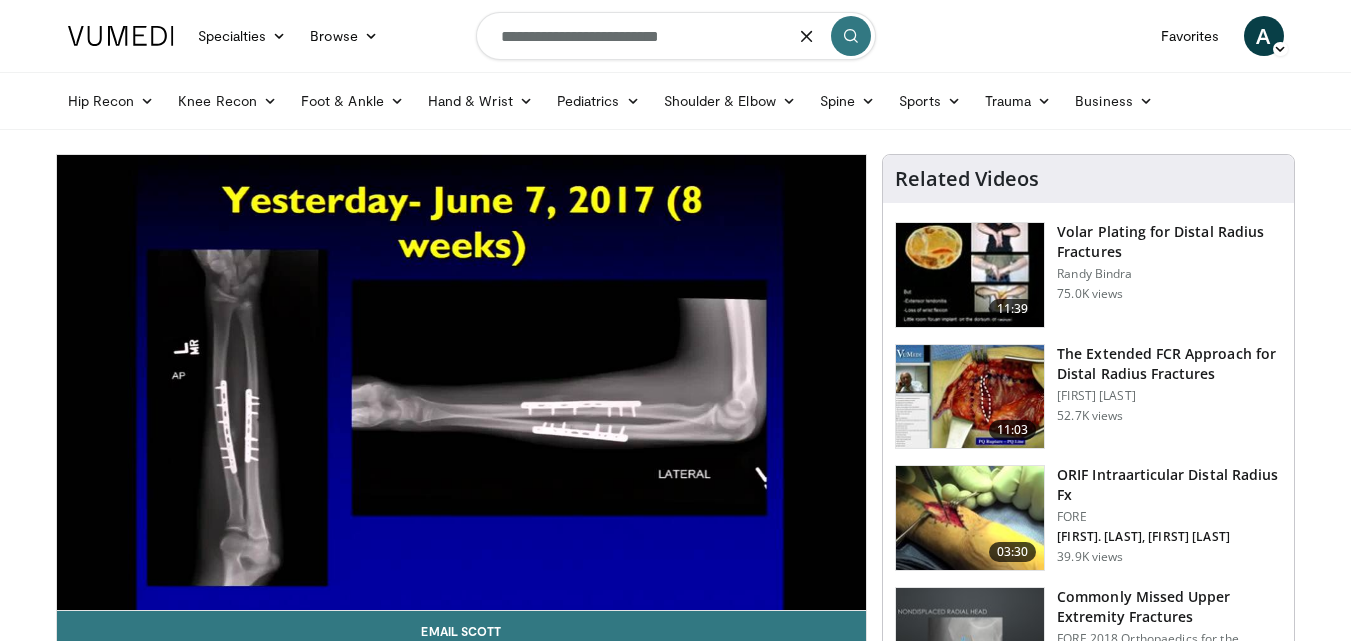 type on "**********" 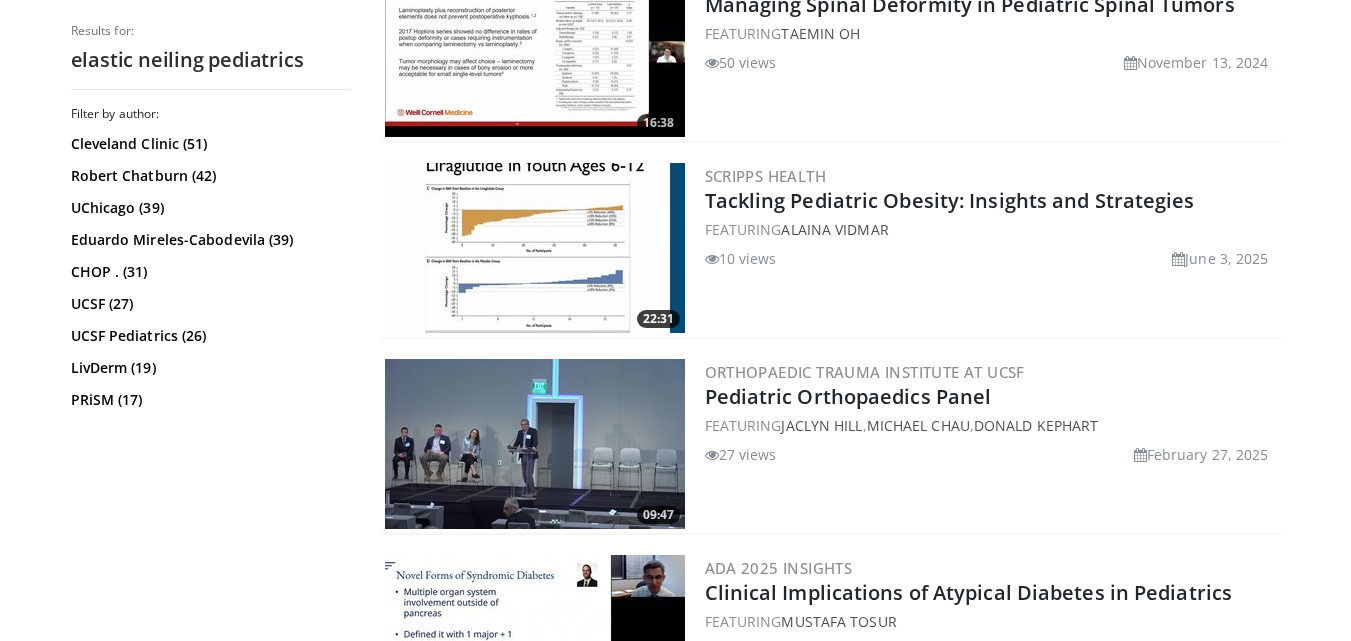 scroll, scrollTop: 3400, scrollLeft: 0, axis: vertical 